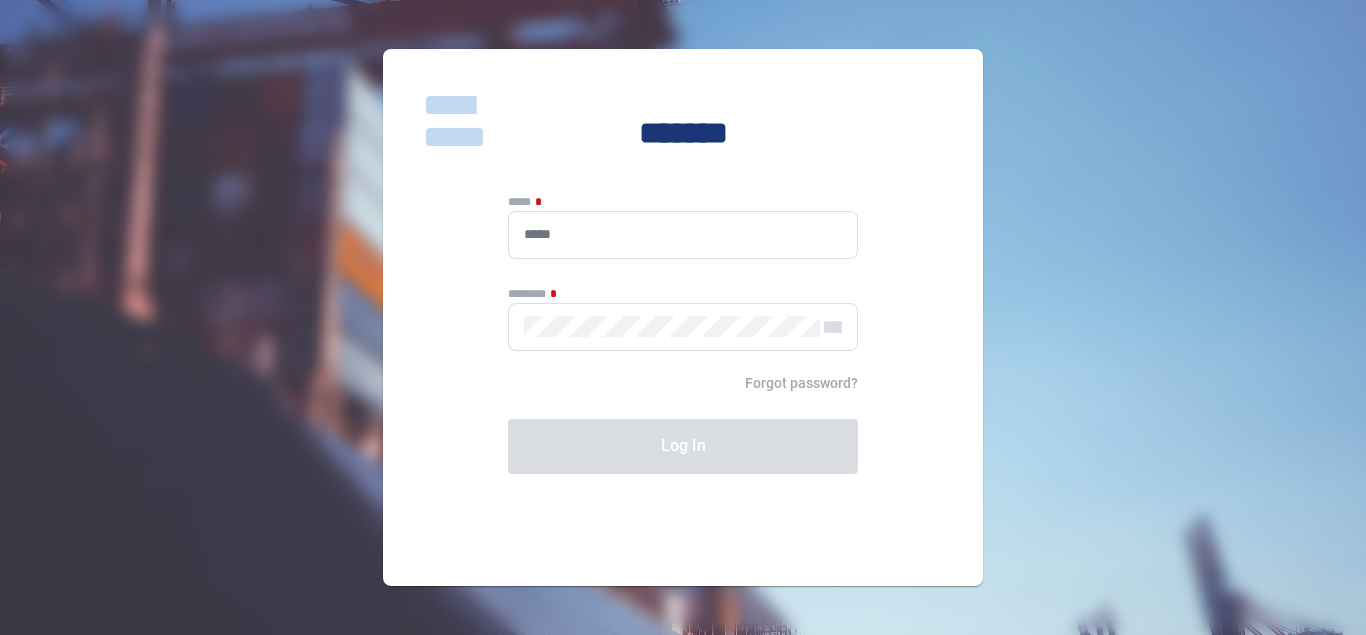 scroll, scrollTop: 0, scrollLeft: 0, axis: both 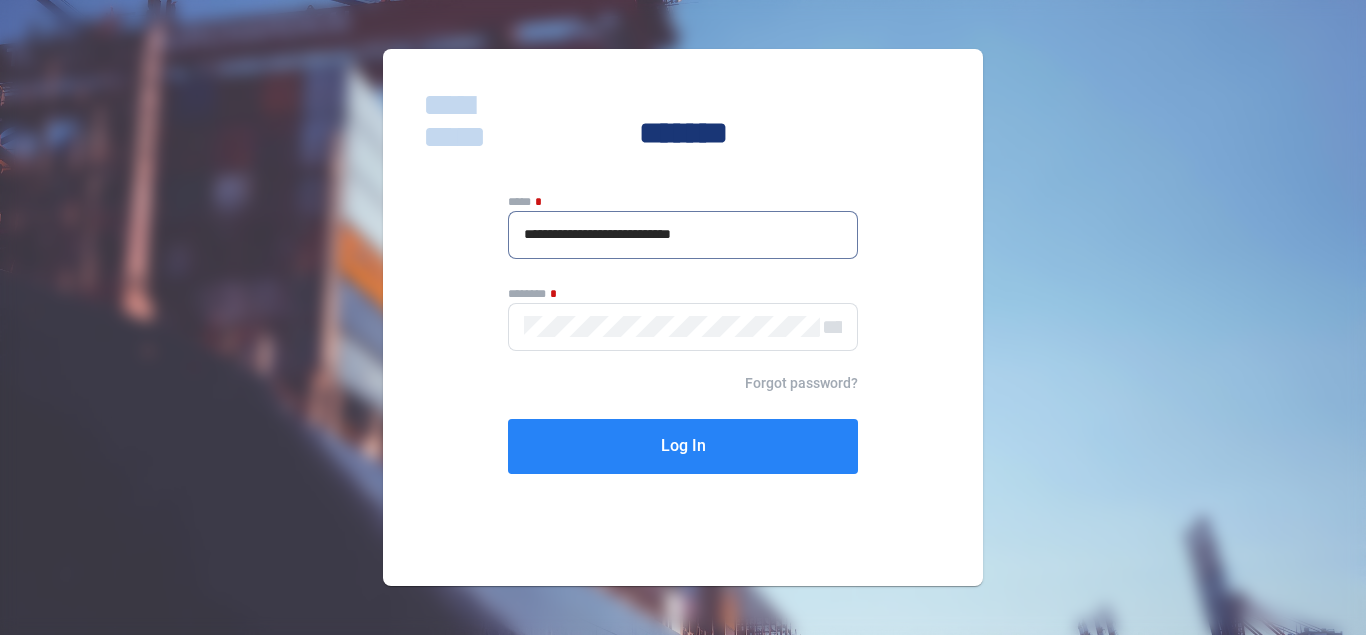 type on "**********" 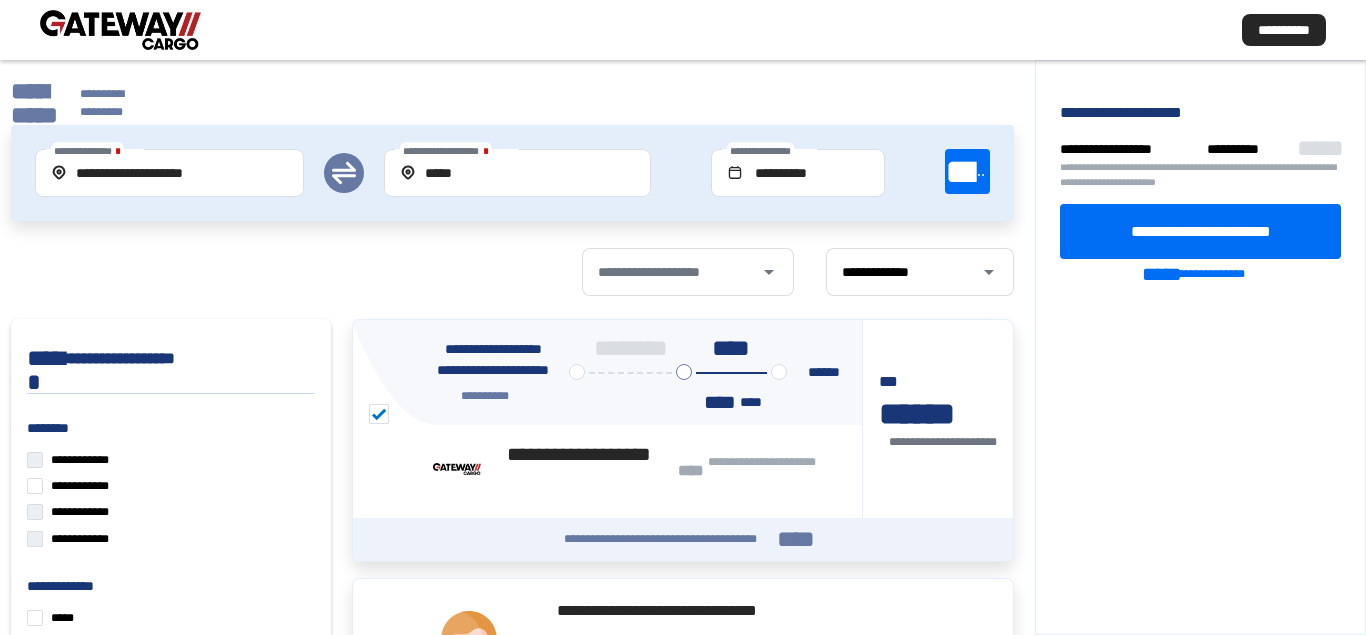 click on "**********" 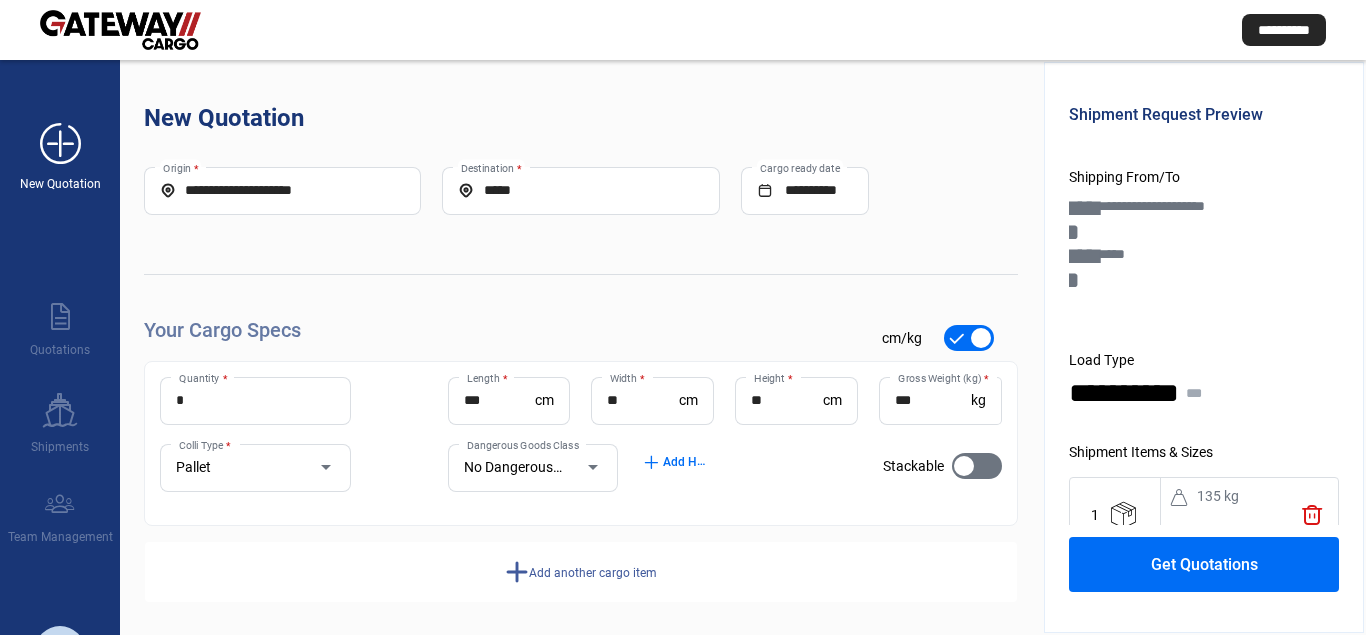 click on "add_new" at bounding box center [60, 144] 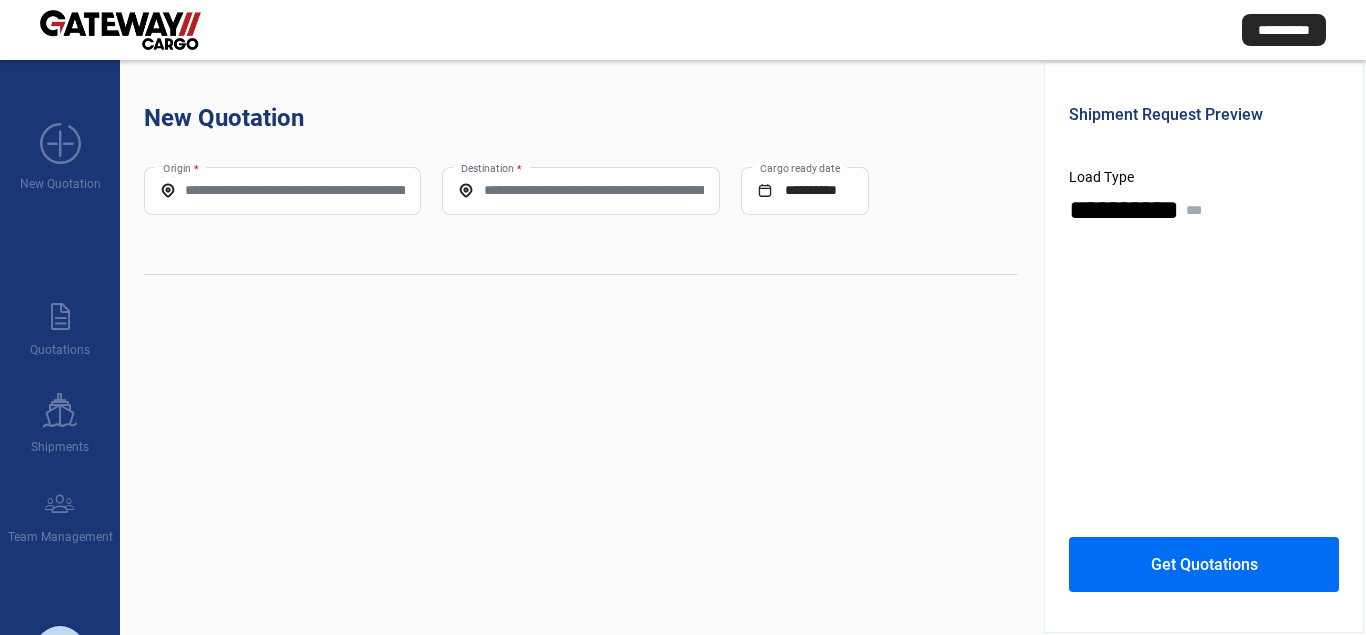 click on "Origin *" at bounding box center (282, 190) 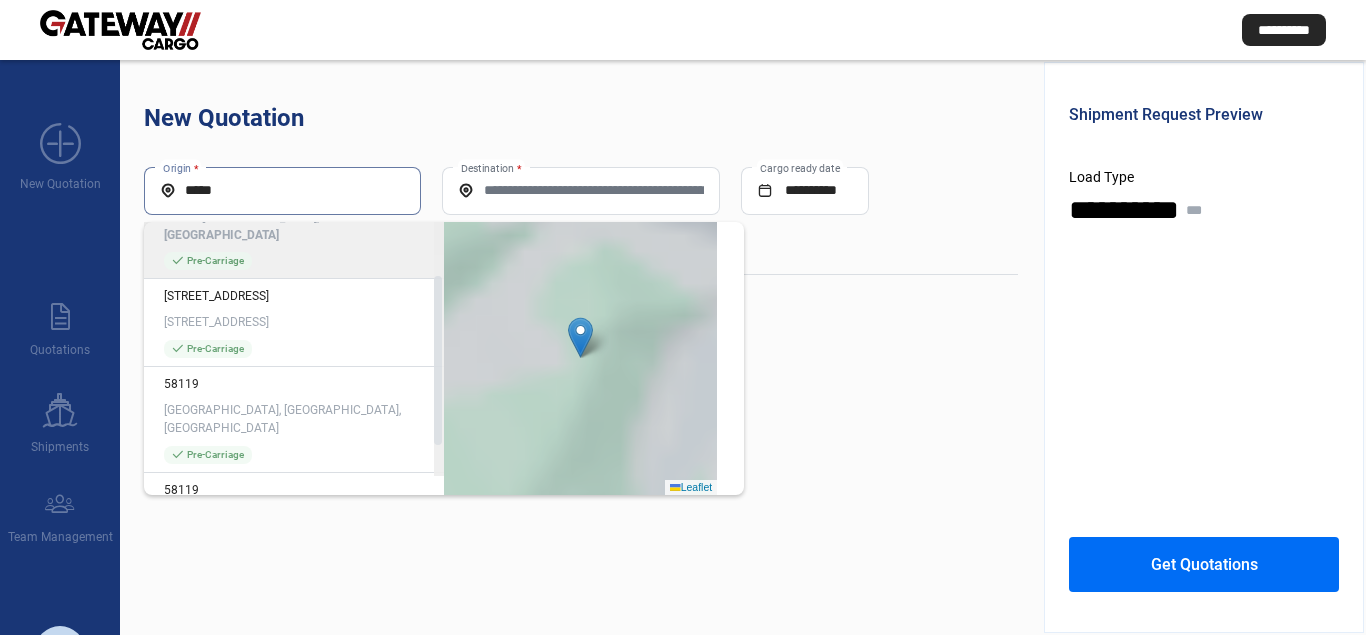 scroll, scrollTop: 137, scrollLeft: 0, axis: vertical 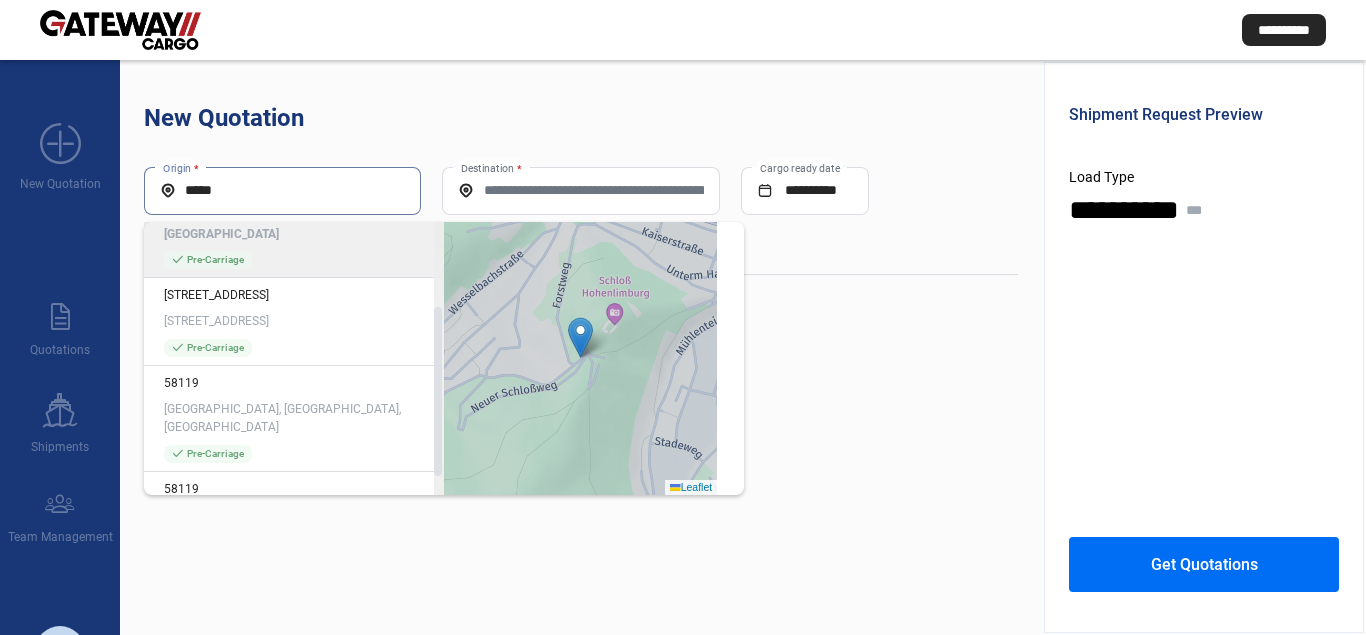drag, startPoint x: 437, startPoint y: 409, endPoint x: 463, endPoint y: 495, distance: 89.84431 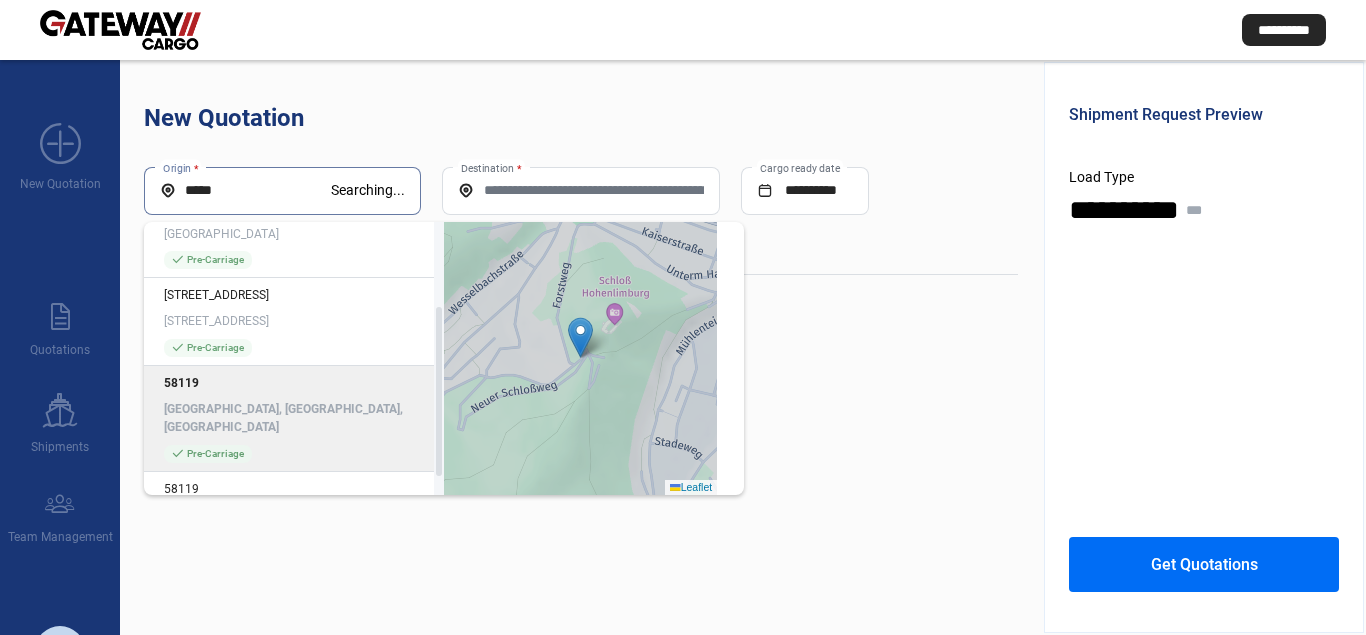 click on "[GEOGRAPHIC_DATA], [GEOGRAPHIC_DATA], [GEOGRAPHIC_DATA]" 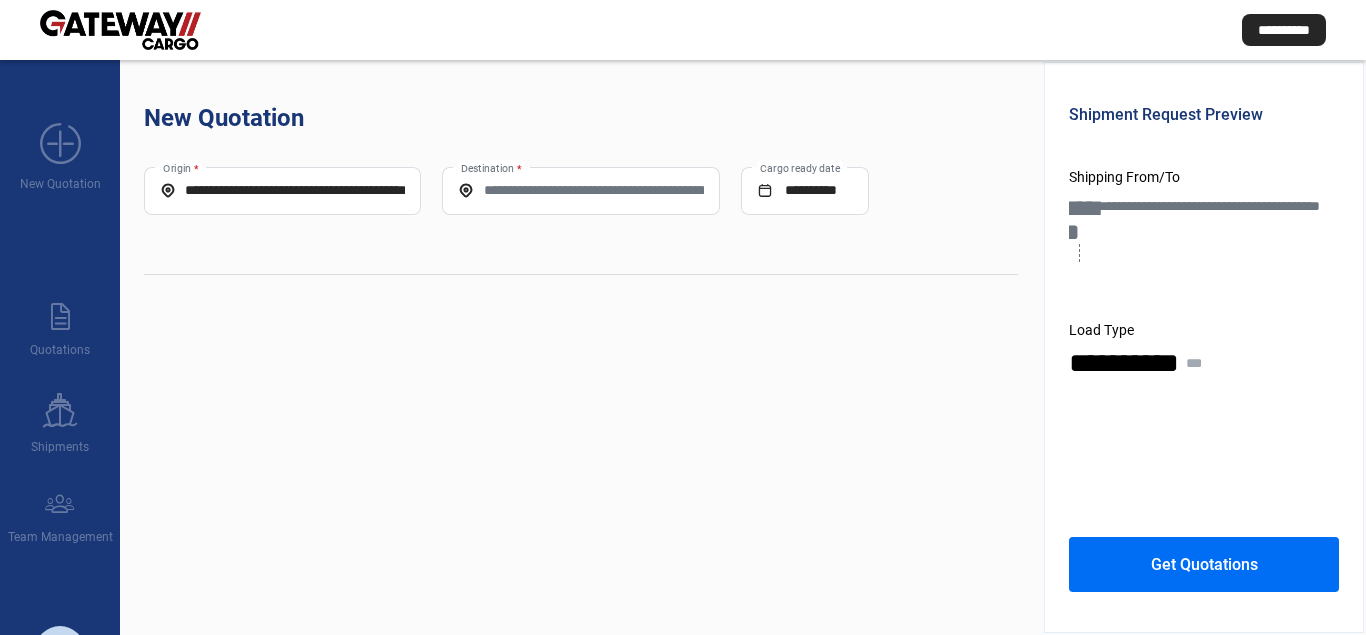 click on "**********" at bounding box center (282, 190) 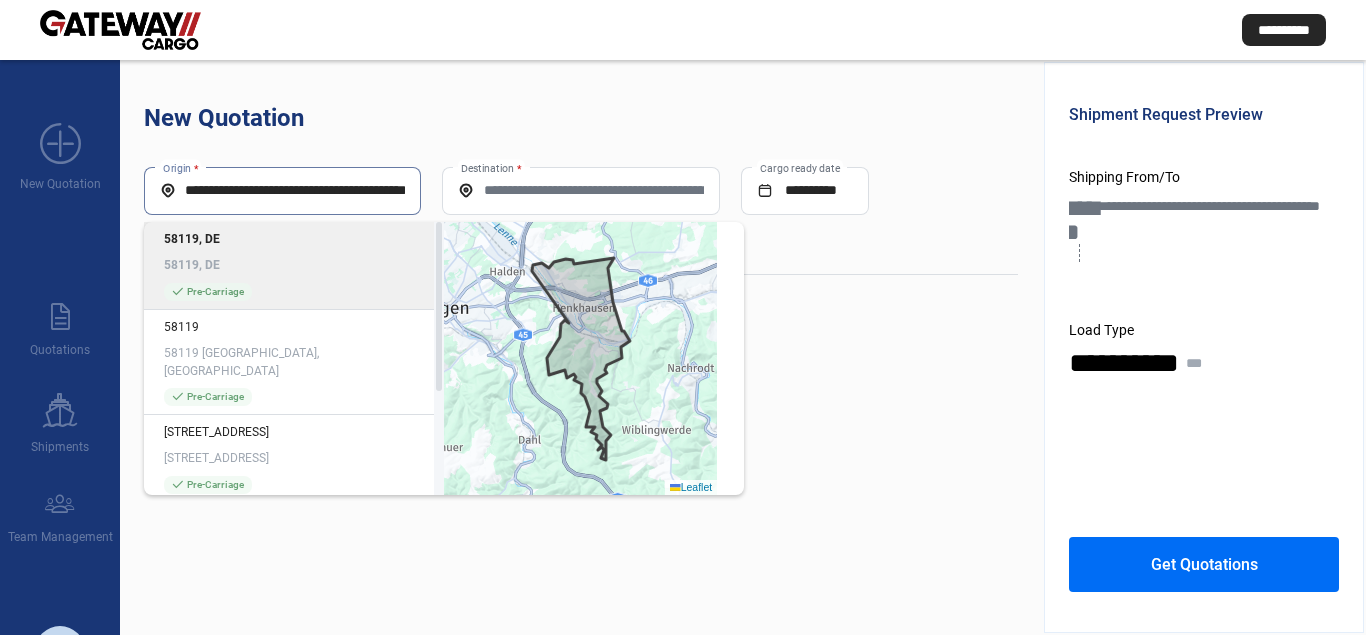 click on "**********" at bounding box center [282, 190] 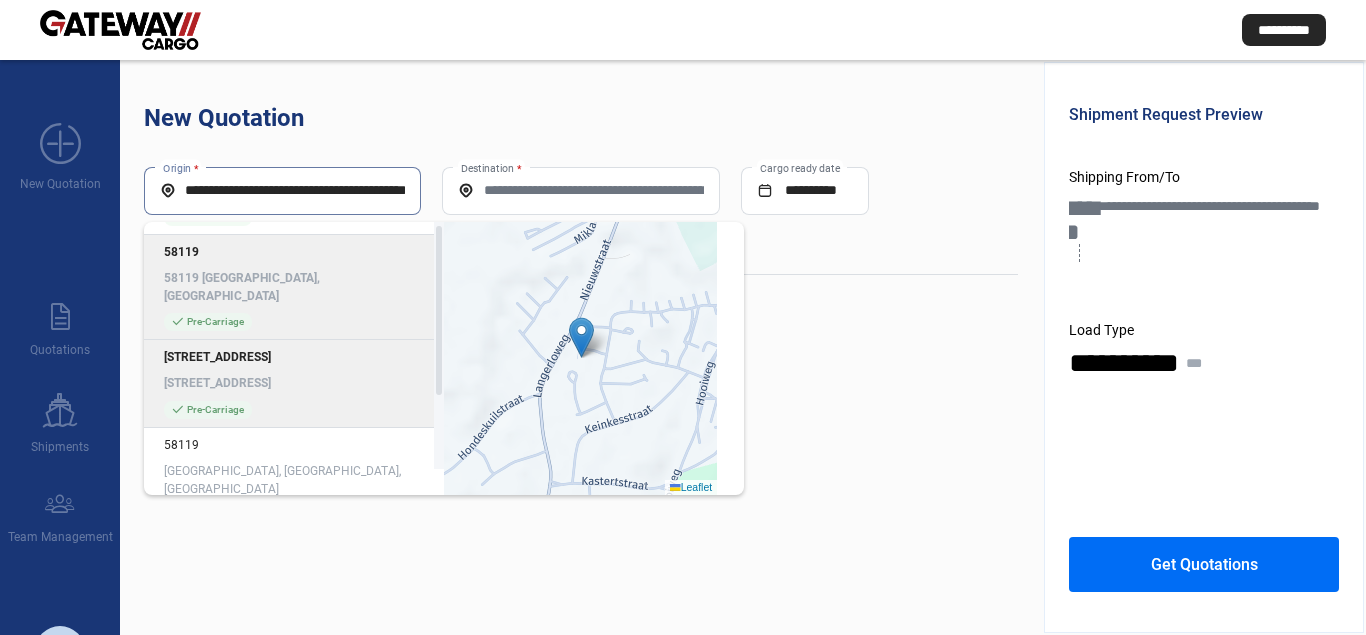 scroll, scrollTop: 49, scrollLeft: 0, axis: vertical 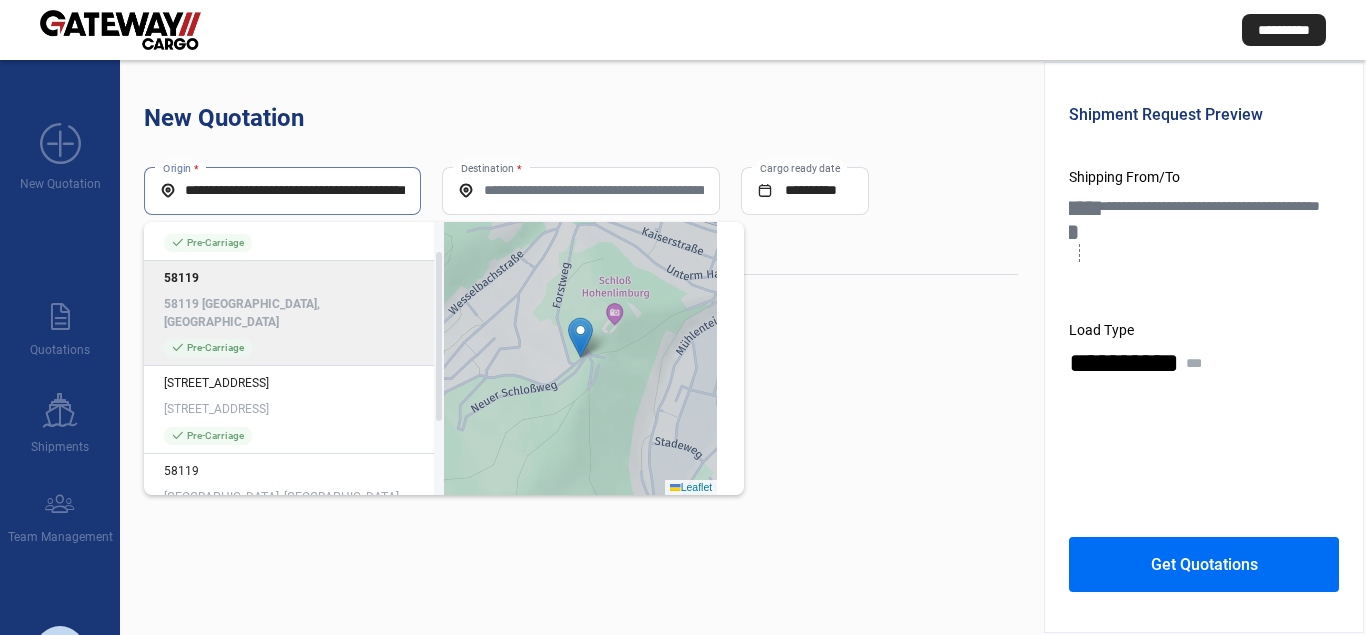 click 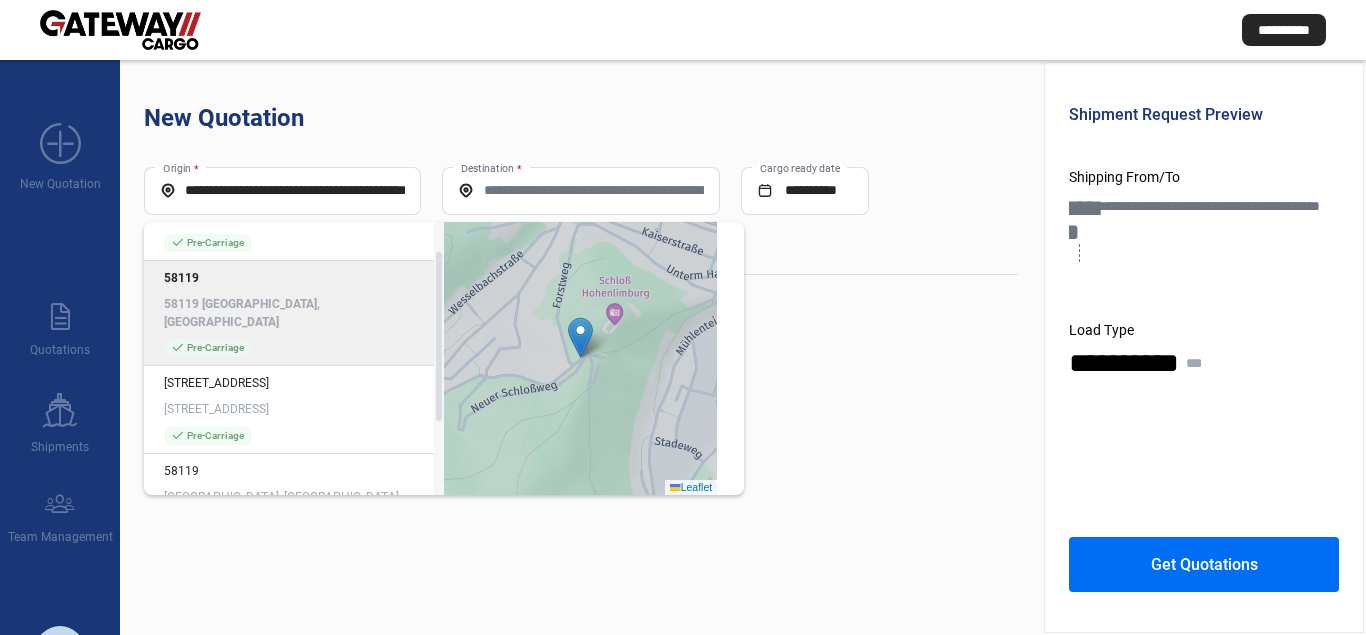 drag, startPoint x: 445, startPoint y: 383, endPoint x: 448, endPoint y: 335, distance: 48.09366 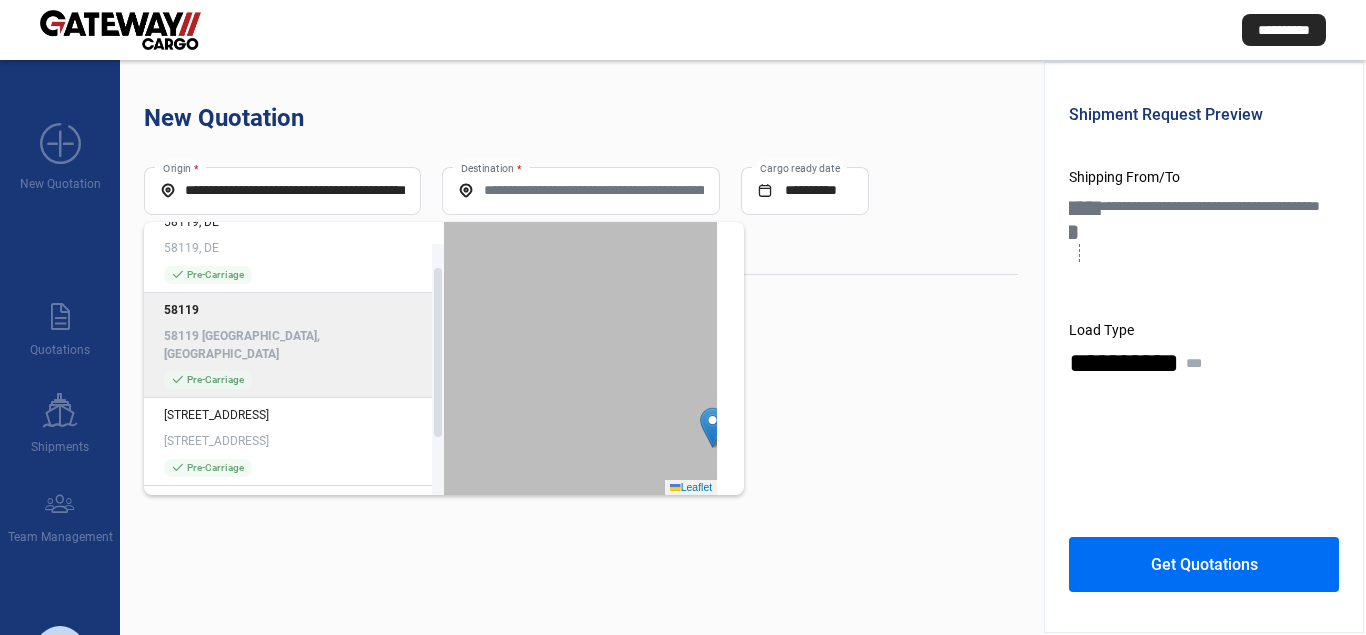 scroll, scrollTop: 0, scrollLeft: 0, axis: both 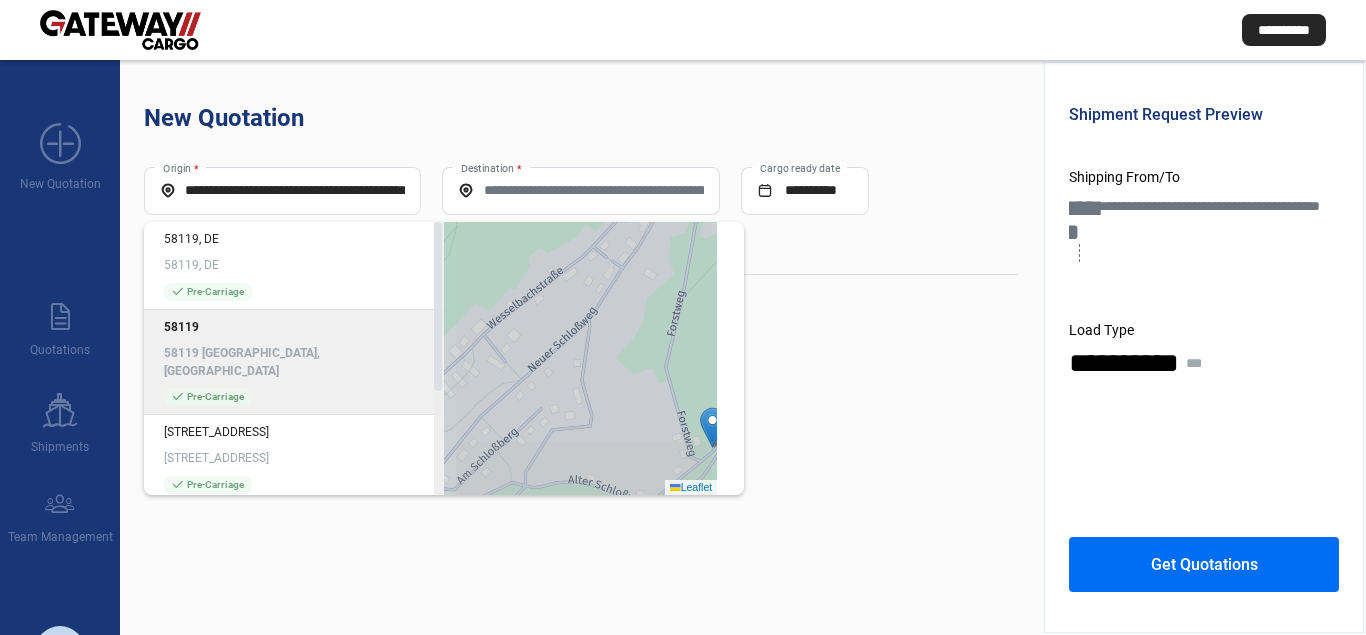 drag, startPoint x: 436, startPoint y: 359, endPoint x: 444, endPoint y: 301, distance: 58.549126 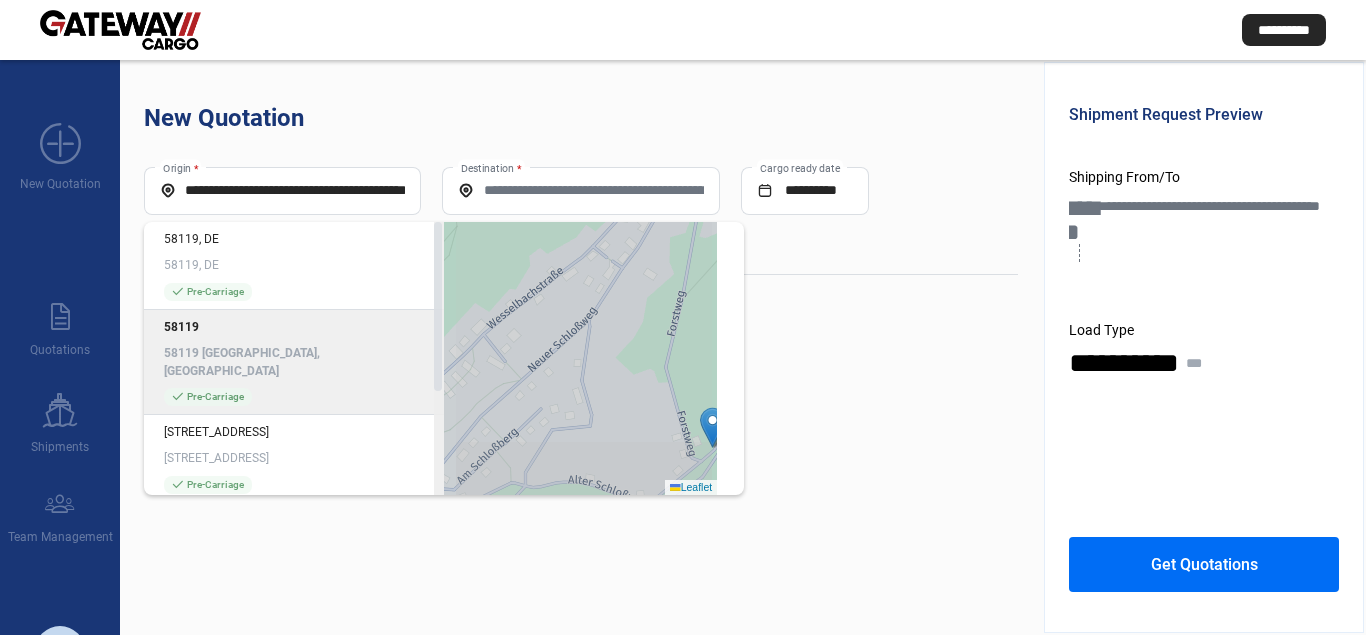 click on "58119, DE 58119, DE check_mark  Pre-Carriage 58119 58119 [GEOGRAPHIC_DATA], [GEOGRAPHIC_DATA] [GEOGRAPHIC_DATA][STREET_ADDRESS] check_mark  Pre-Carriage 58119 58119, [STREET_ADDRESS] check_mark  Pre-Carriage 58119 [GEOGRAPHIC_DATA], 58119, [GEOGRAPHIC_DATA] check_mark  Pre-Carriage  Leaflet" 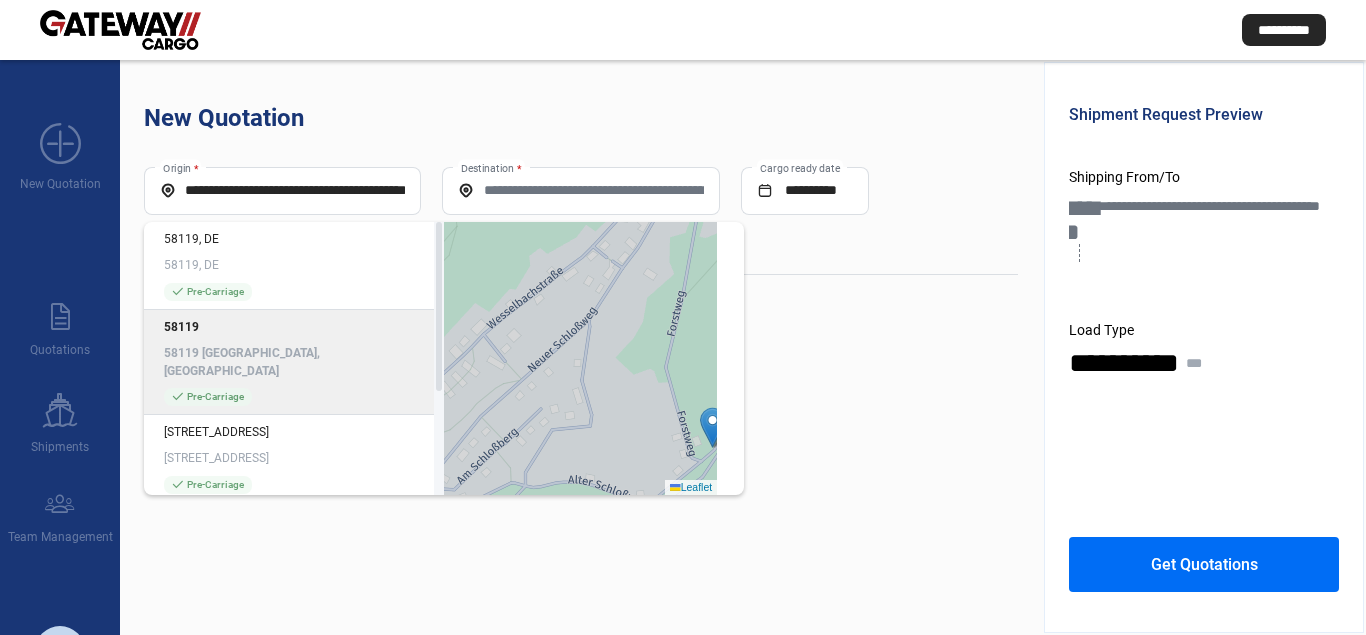 click on "**********" at bounding box center (282, 190) 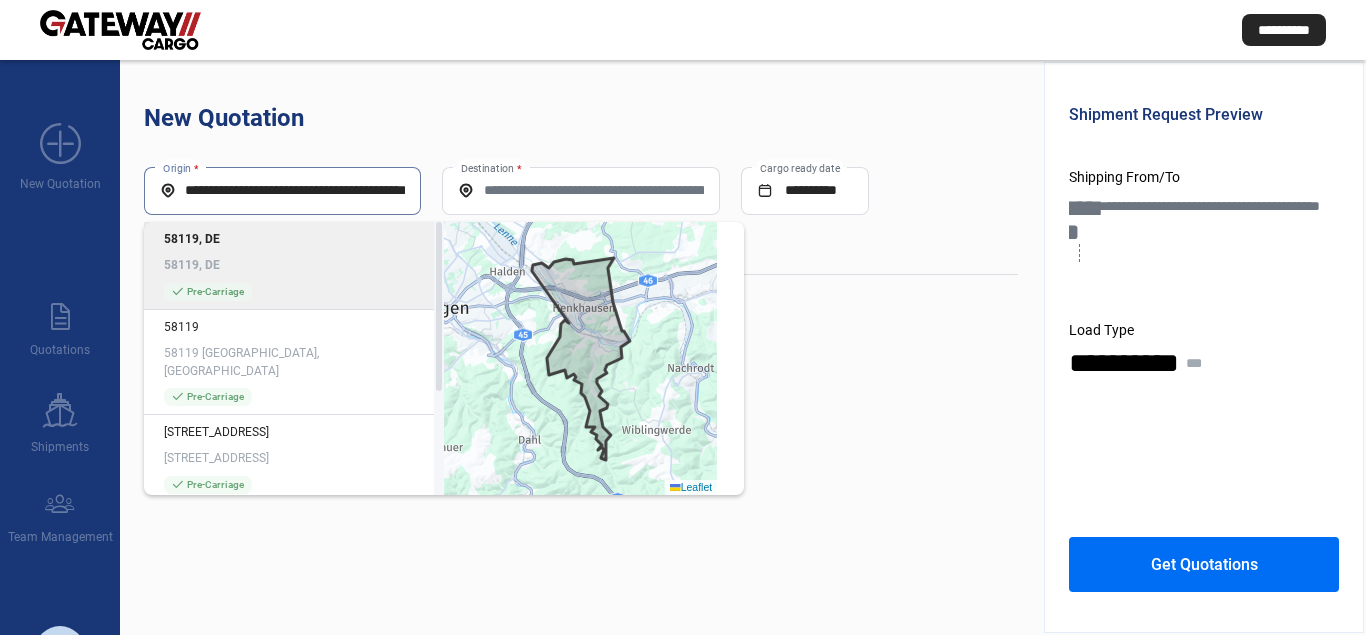 click on "**********" at bounding box center (282, 190) 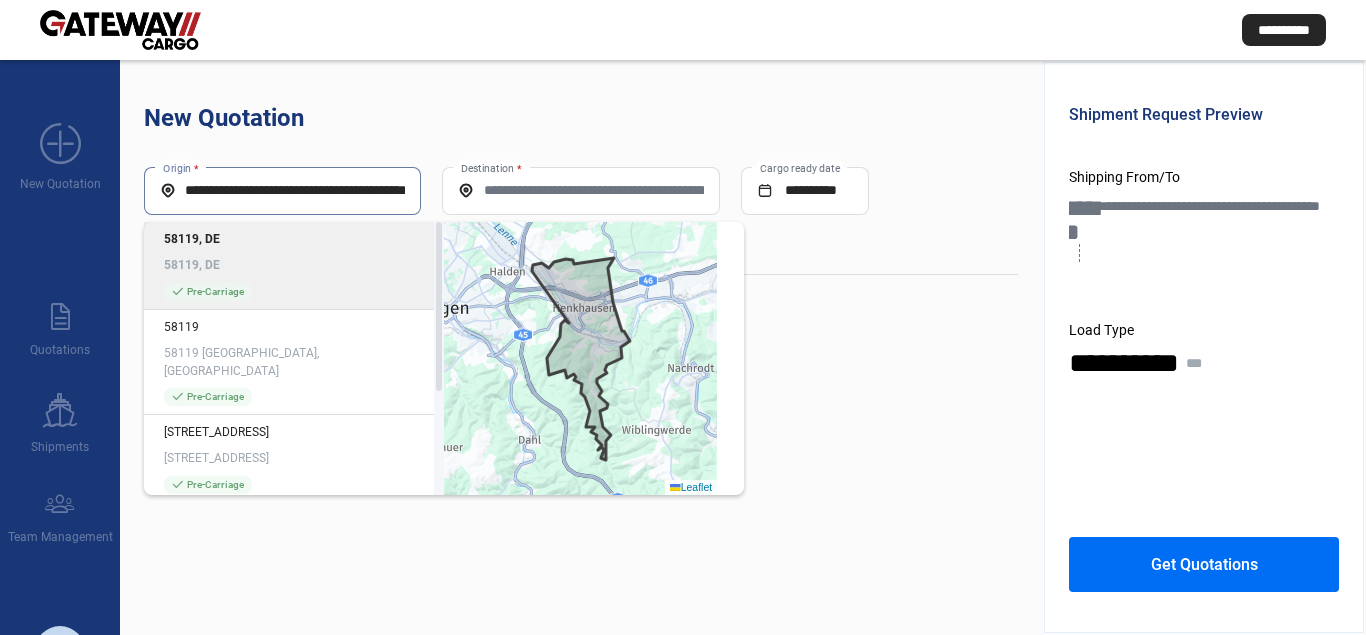 drag, startPoint x: 385, startPoint y: 184, endPoint x: 0, endPoint y: 163, distance: 385.5723 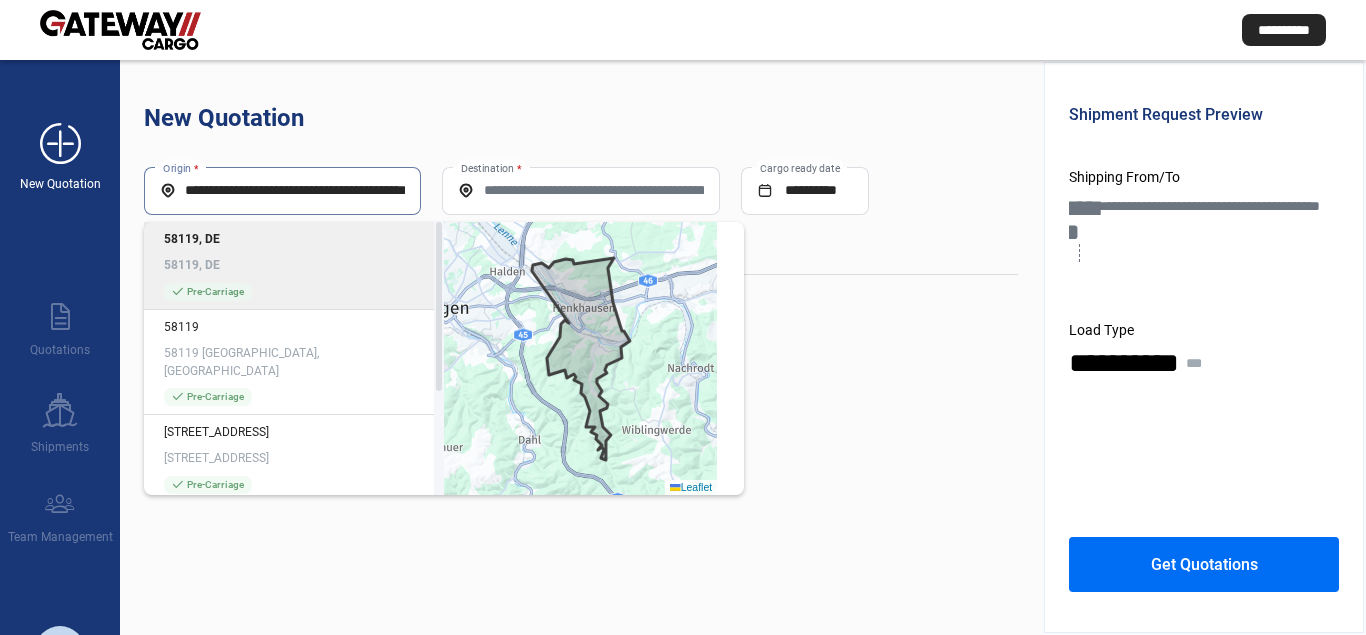scroll, scrollTop: 0, scrollLeft: 82, axis: horizontal 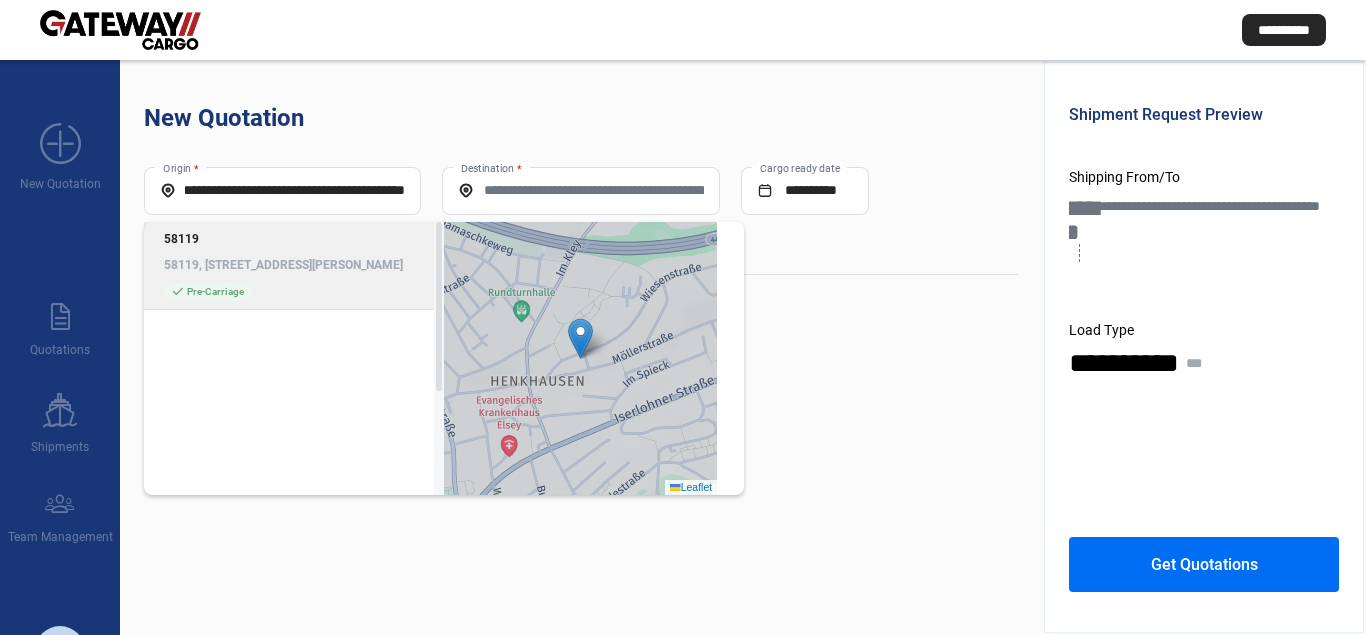 click on "58119, [STREET_ADDRESS][PERSON_NAME]" 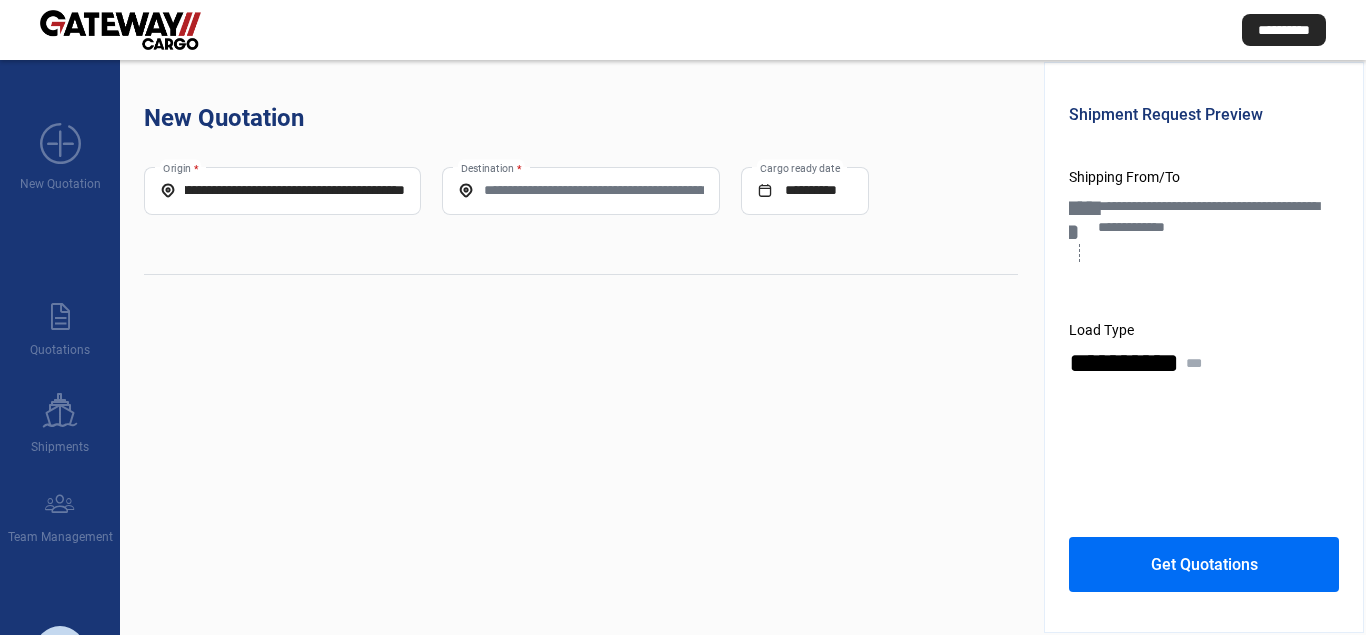 click on "Destination *" at bounding box center (580, 190) 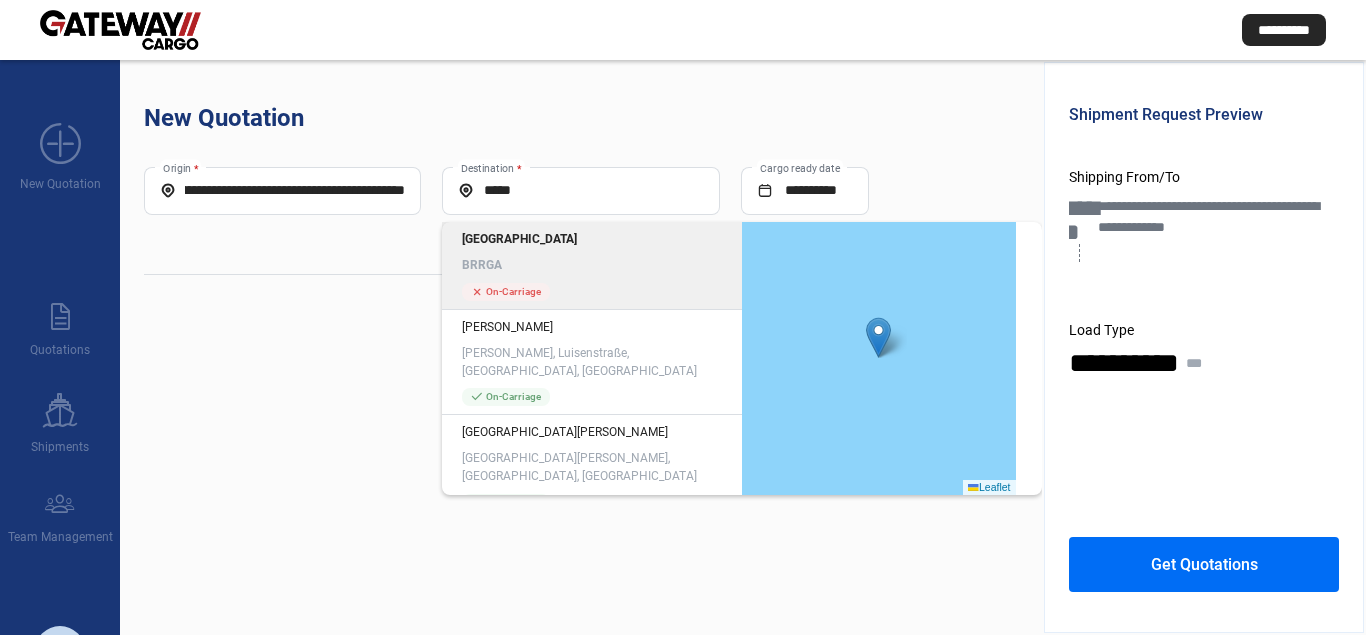 click on "[GEOGRAPHIC_DATA]" 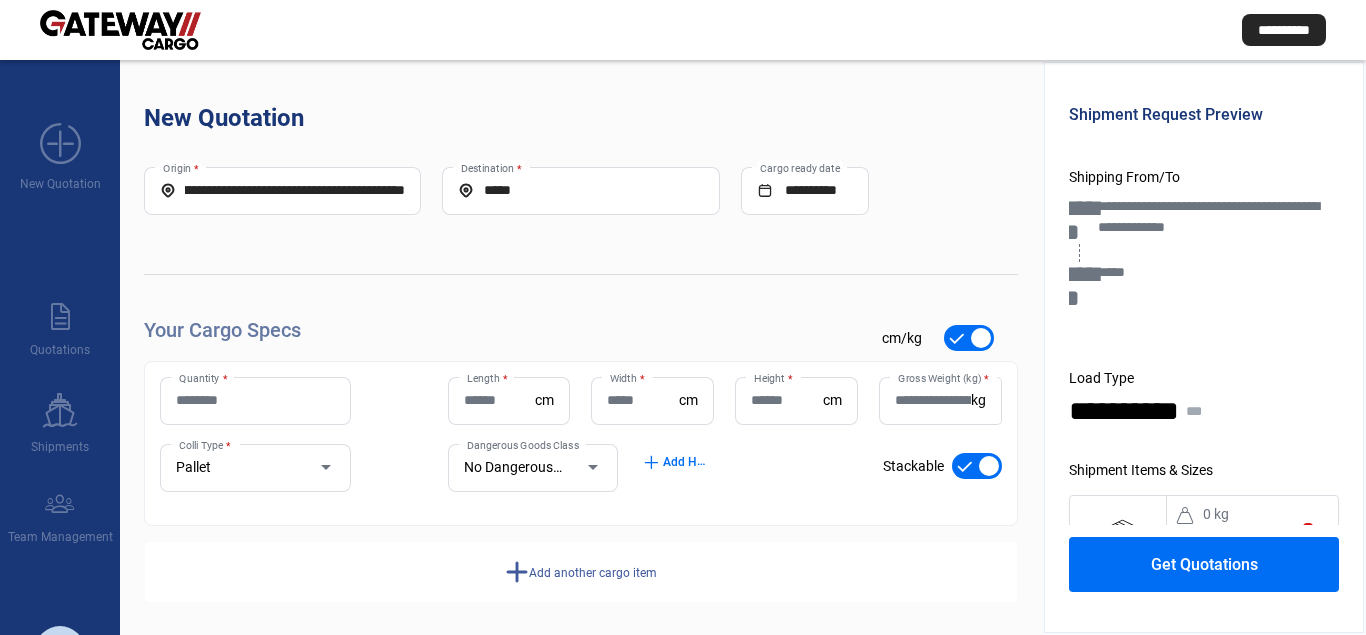click on "Quantity *" at bounding box center (255, 400) 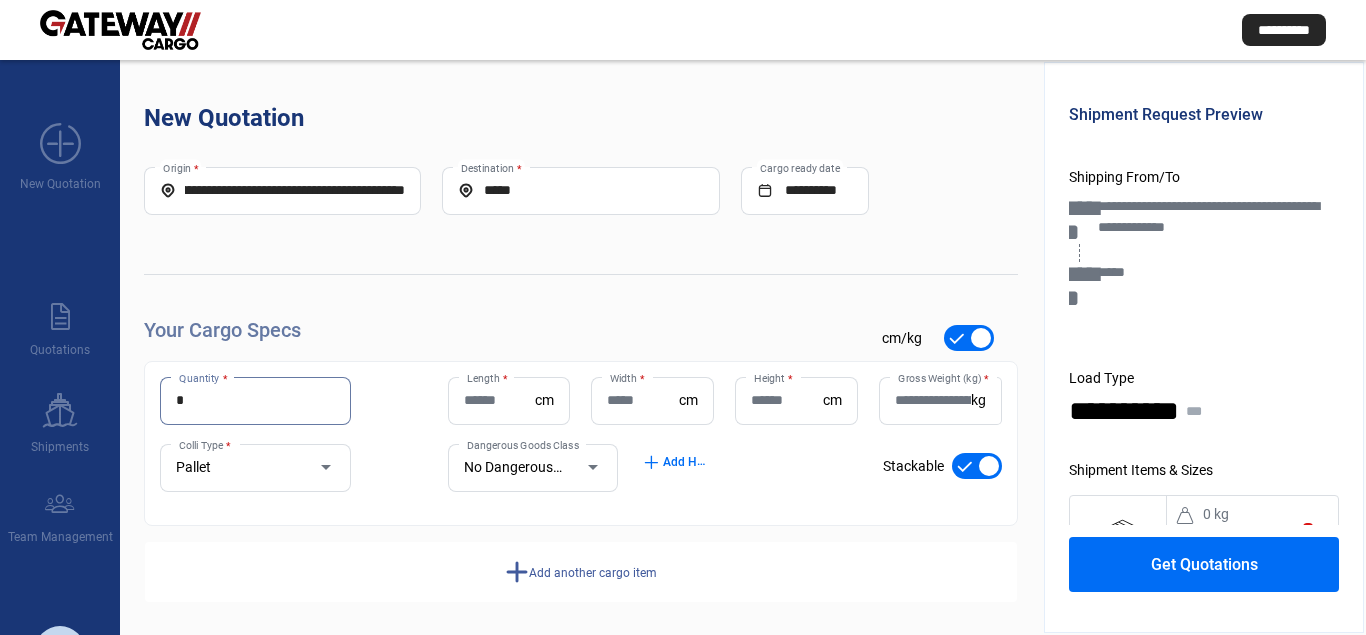 type on "*" 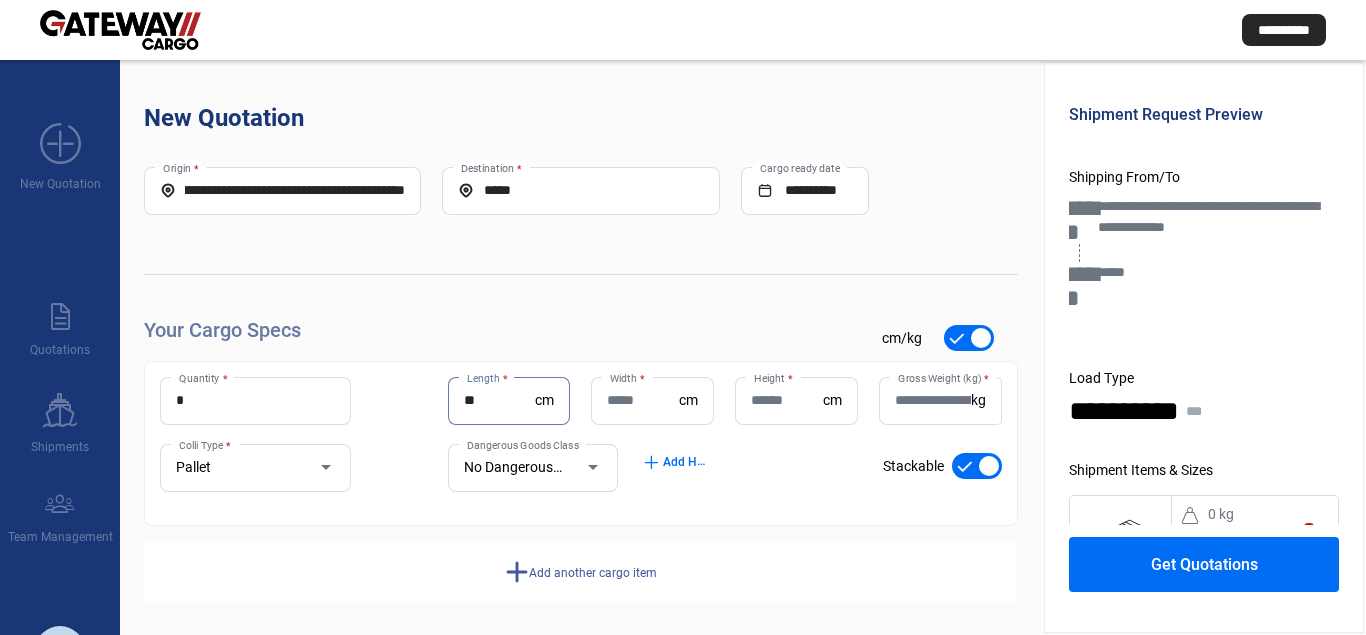 type on "**" 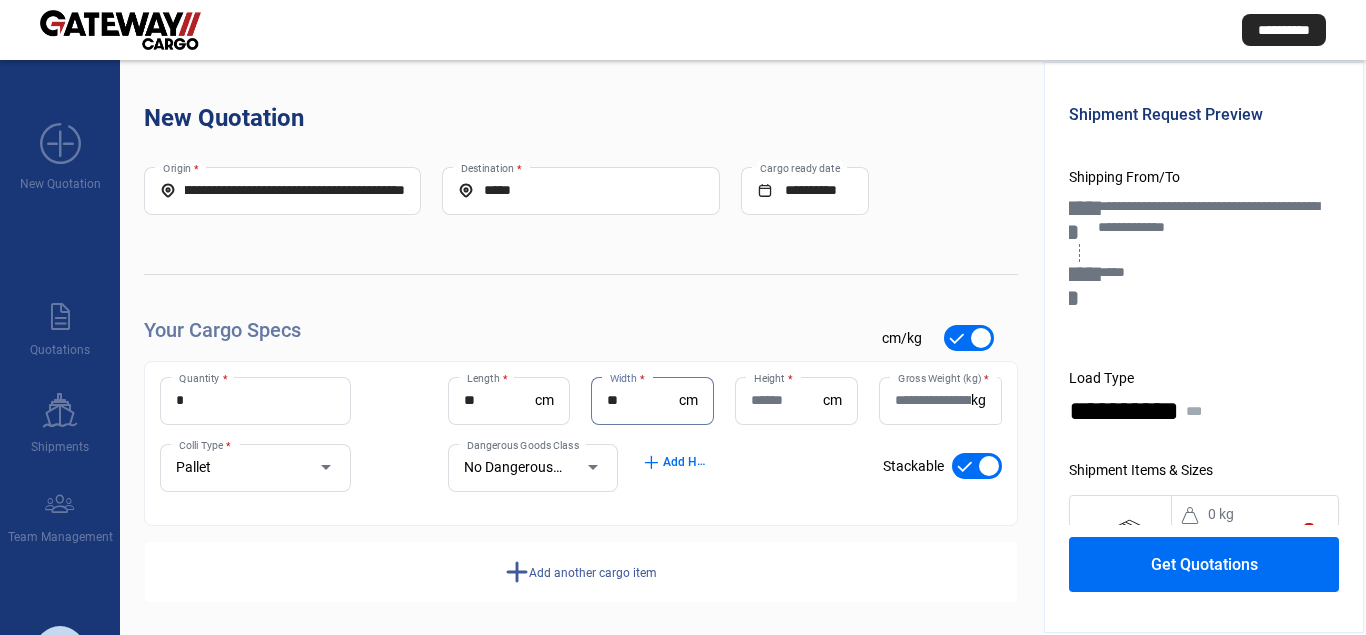 type on "**" 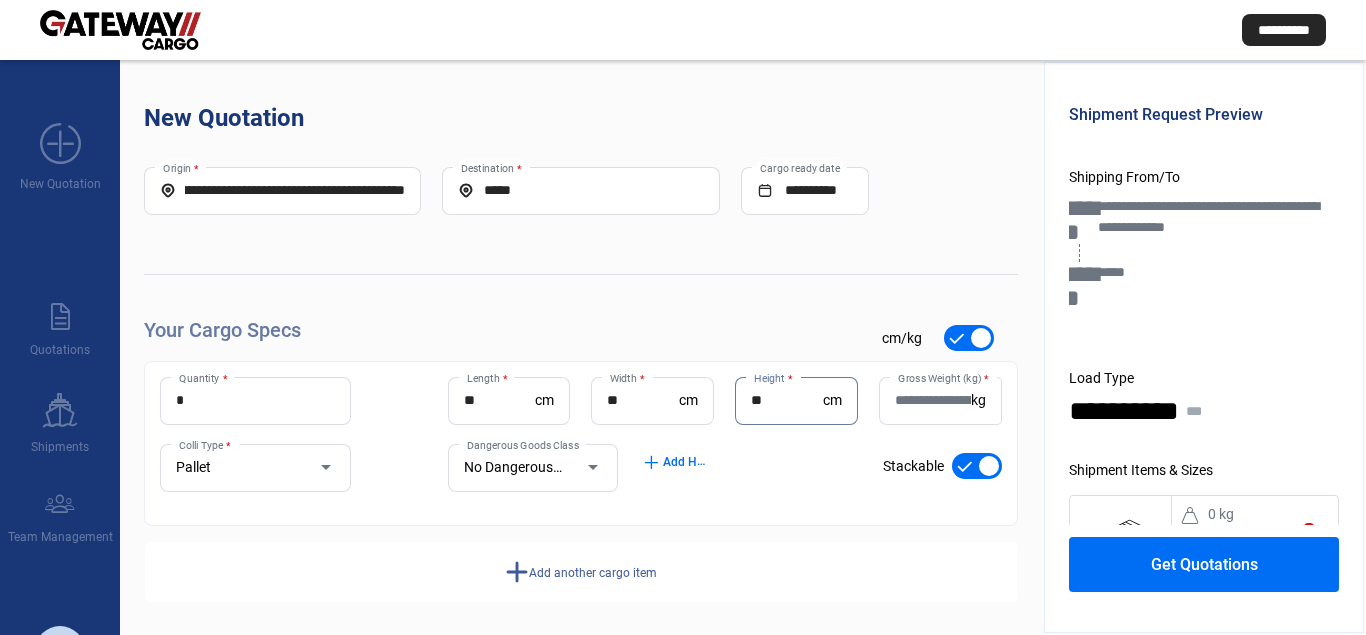 type on "**" 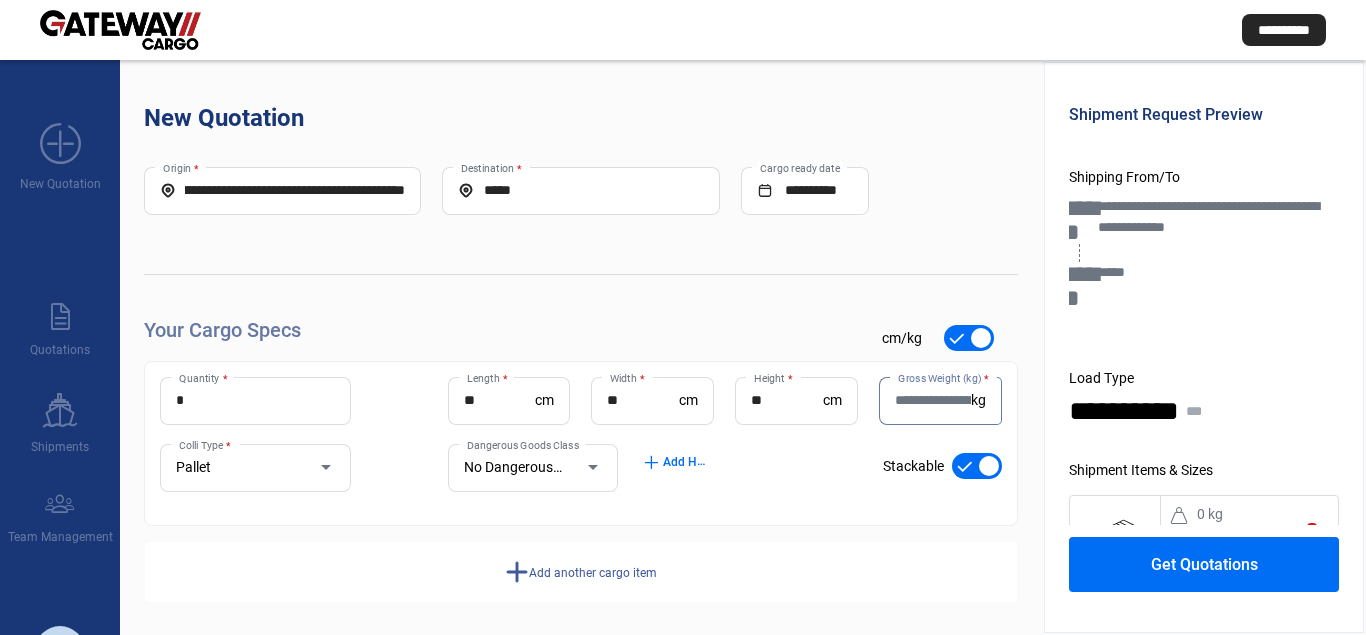 click on "Gross Weight (kg)  *" at bounding box center (933, 400) 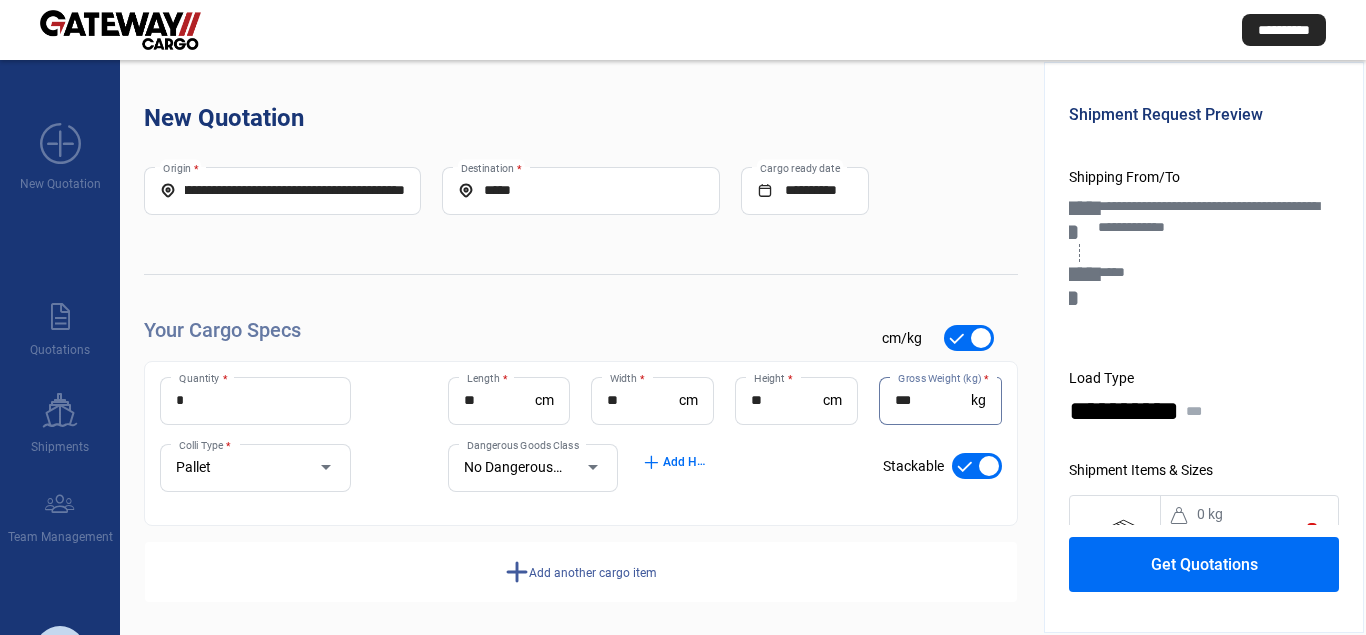 scroll, scrollTop: 8, scrollLeft: 0, axis: vertical 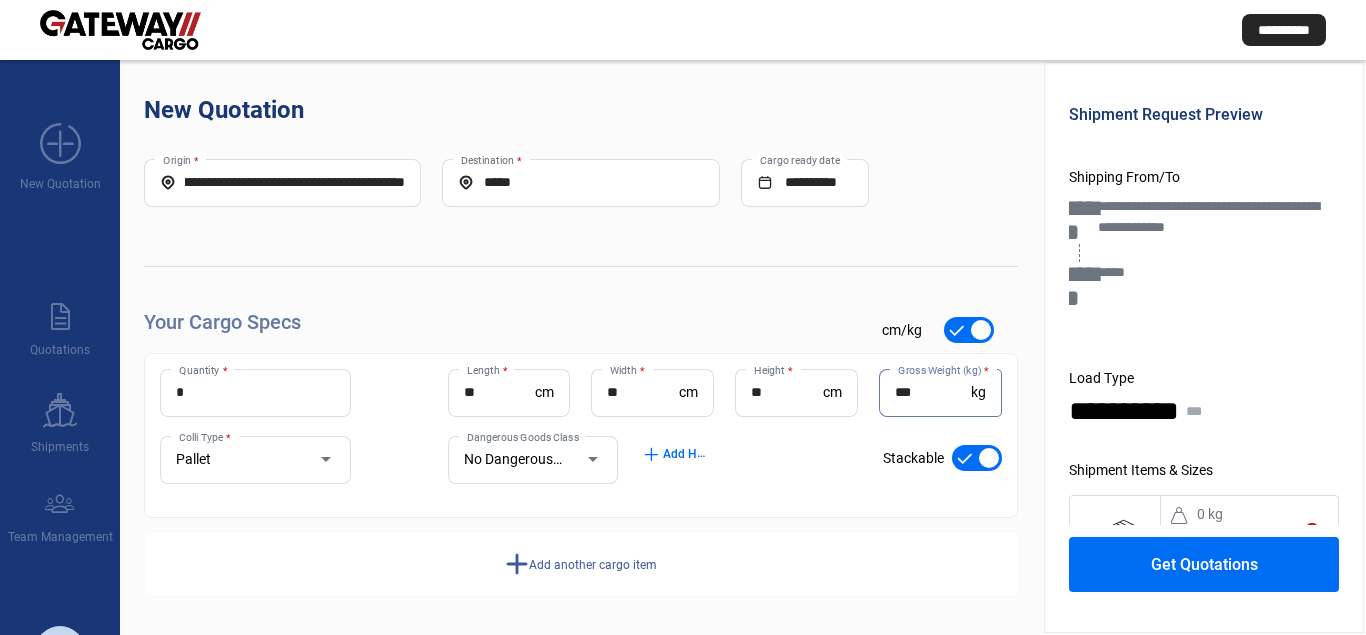 type on "***" 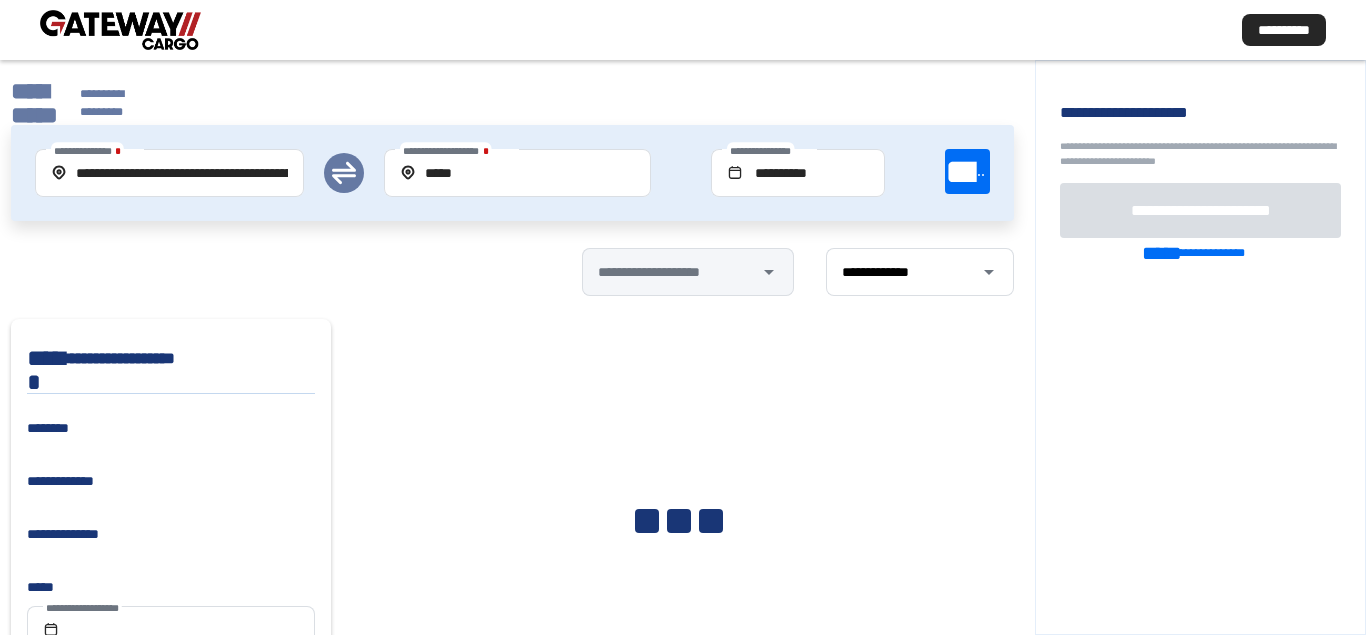 scroll, scrollTop: 0, scrollLeft: 82, axis: horizontal 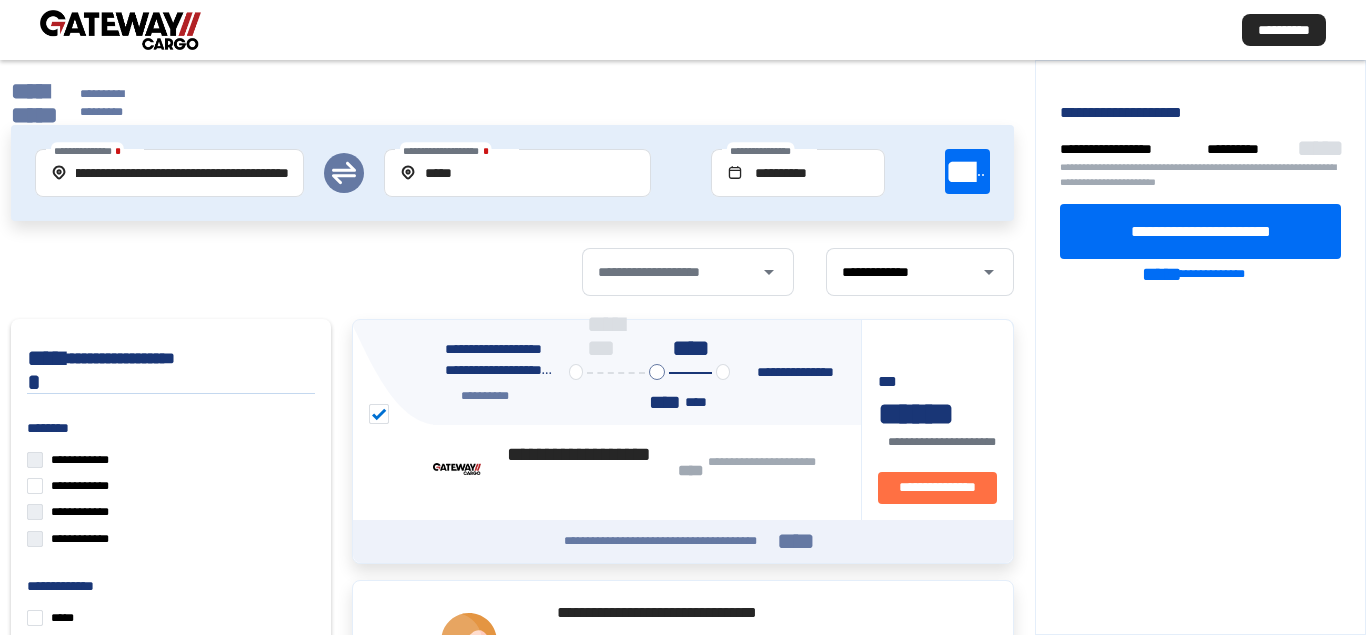 click on "**********" 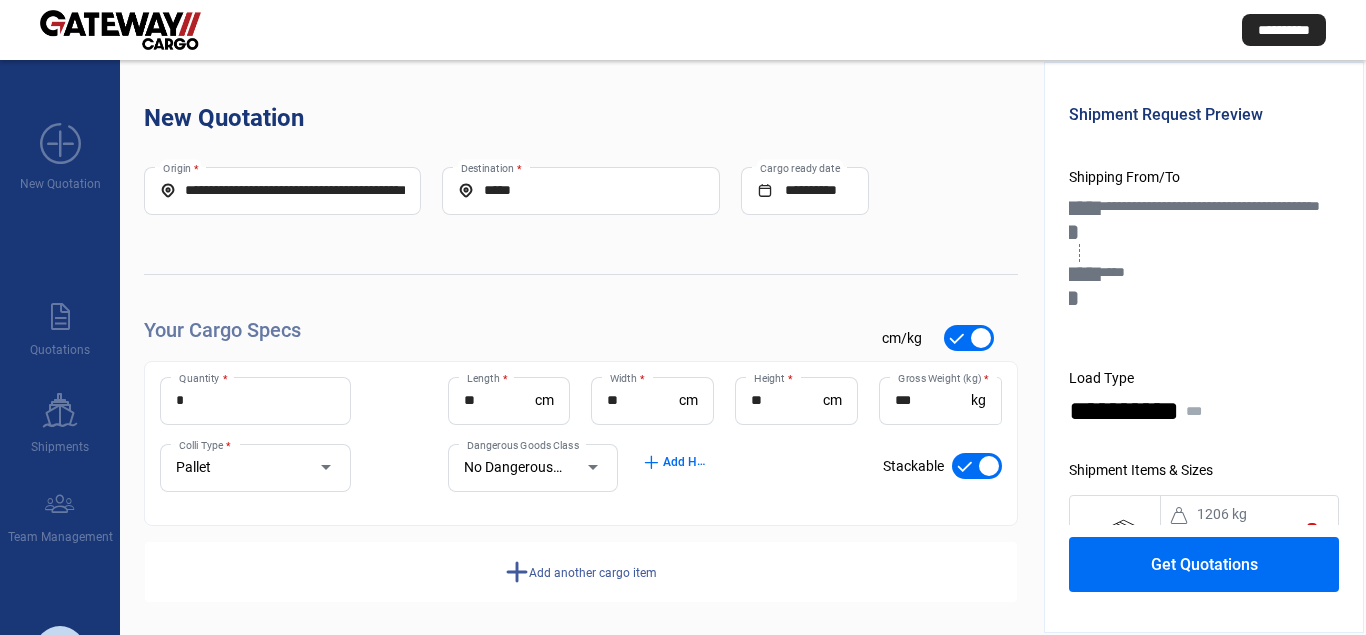scroll, scrollTop: 0, scrollLeft: 82, axis: horizontal 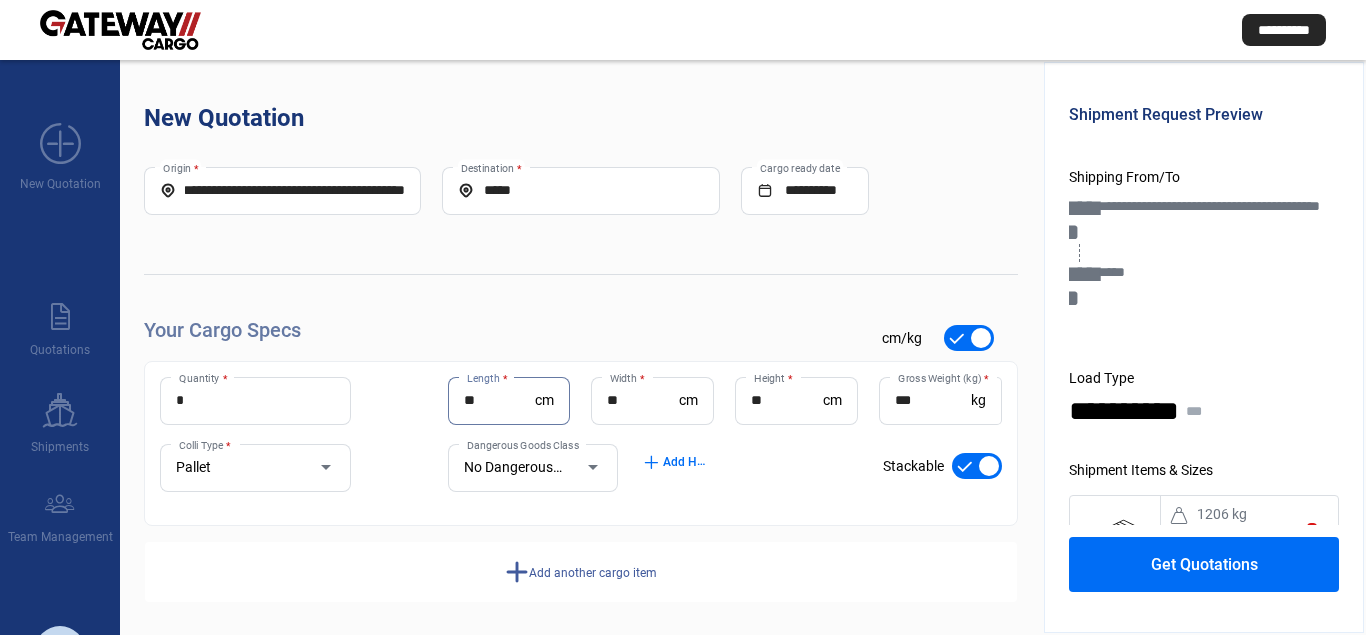 drag, startPoint x: 518, startPoint y: 402, endPoint x: 243, endPoint y: 364, distance: 277.61304 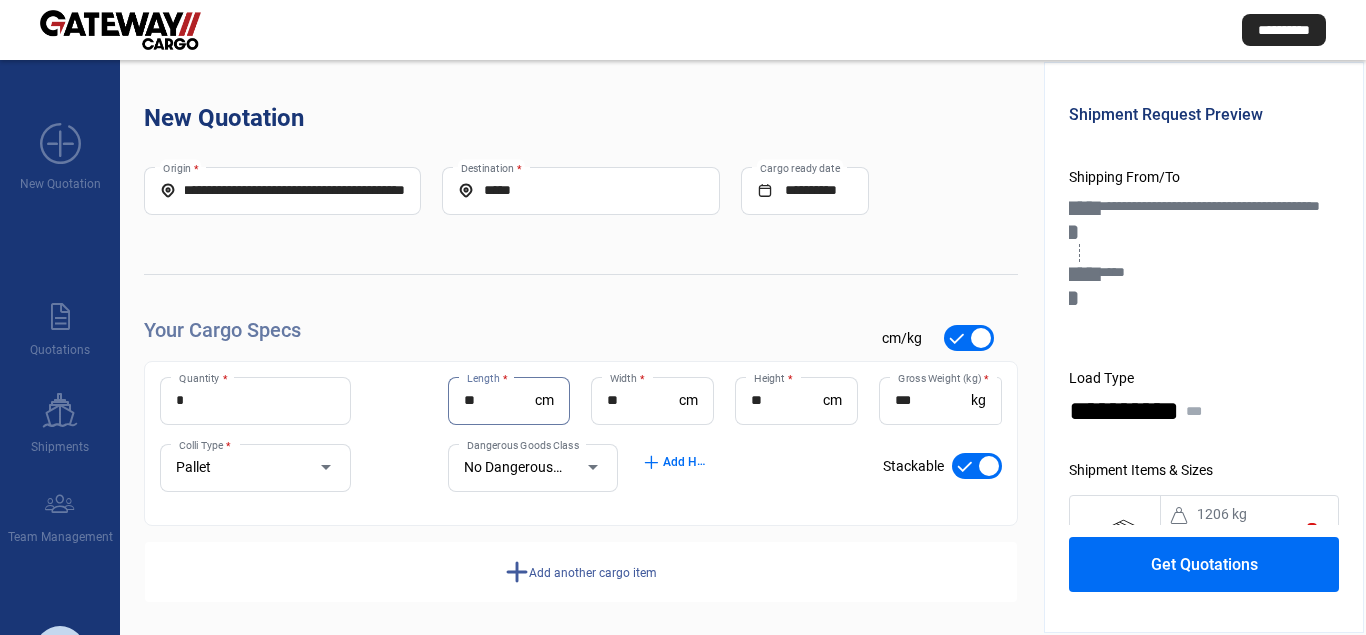 type on "**" 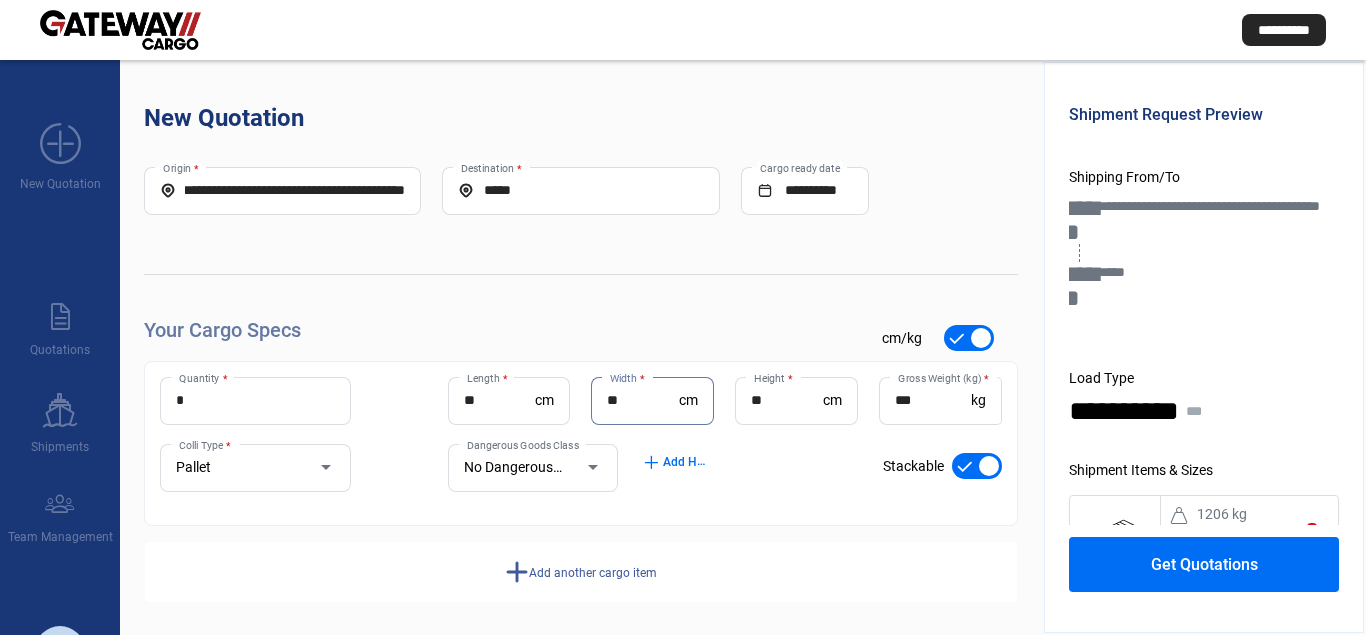 type on "**" 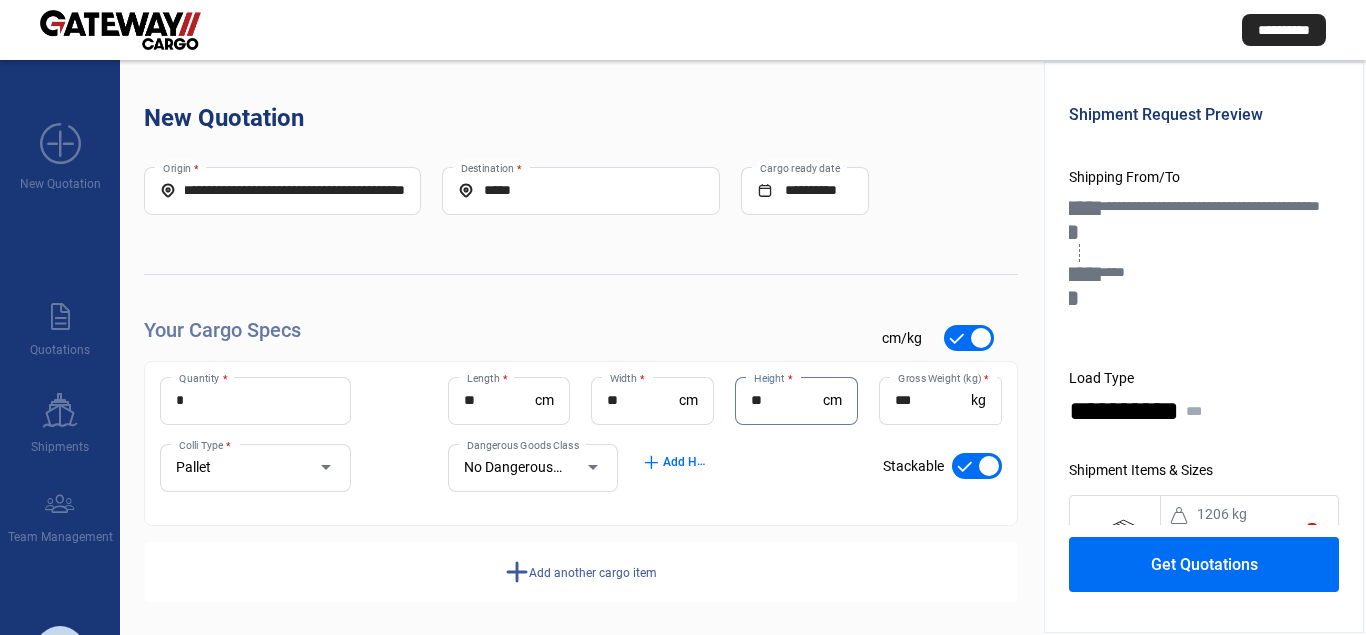 type on "**" 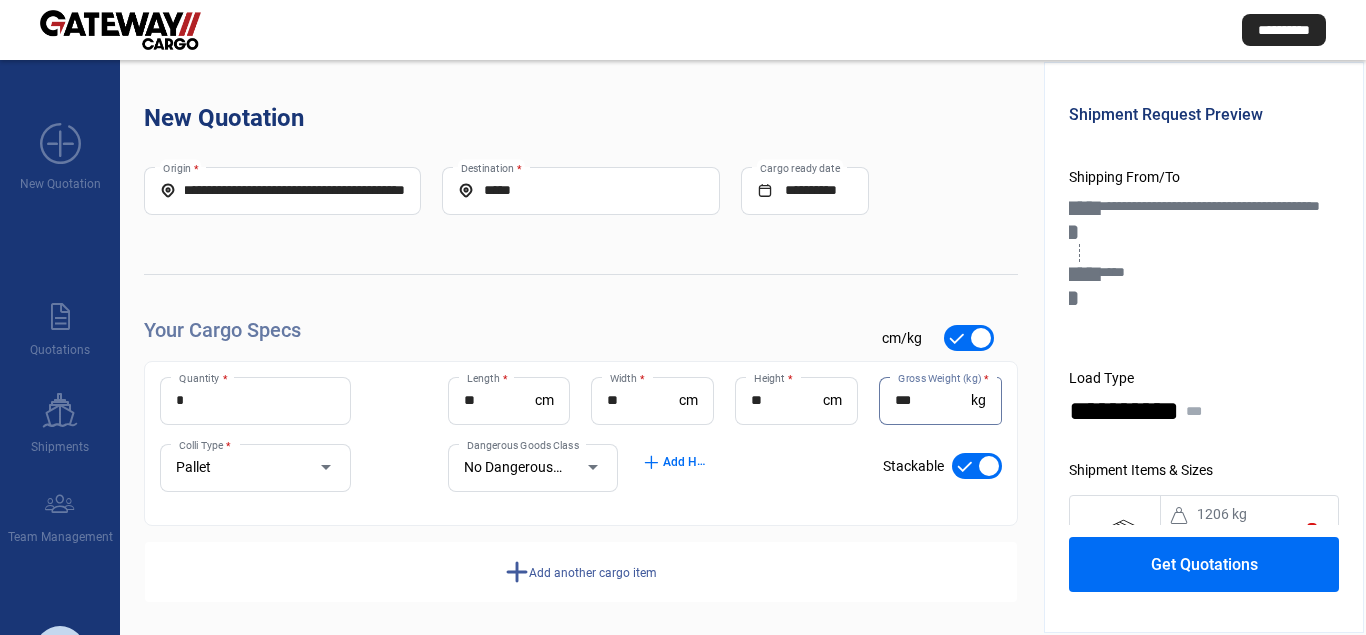 drag, startPoint x: 935, startPoint y: 402, endPoint x: 833, endPoint y: 383, distance: 103.75452 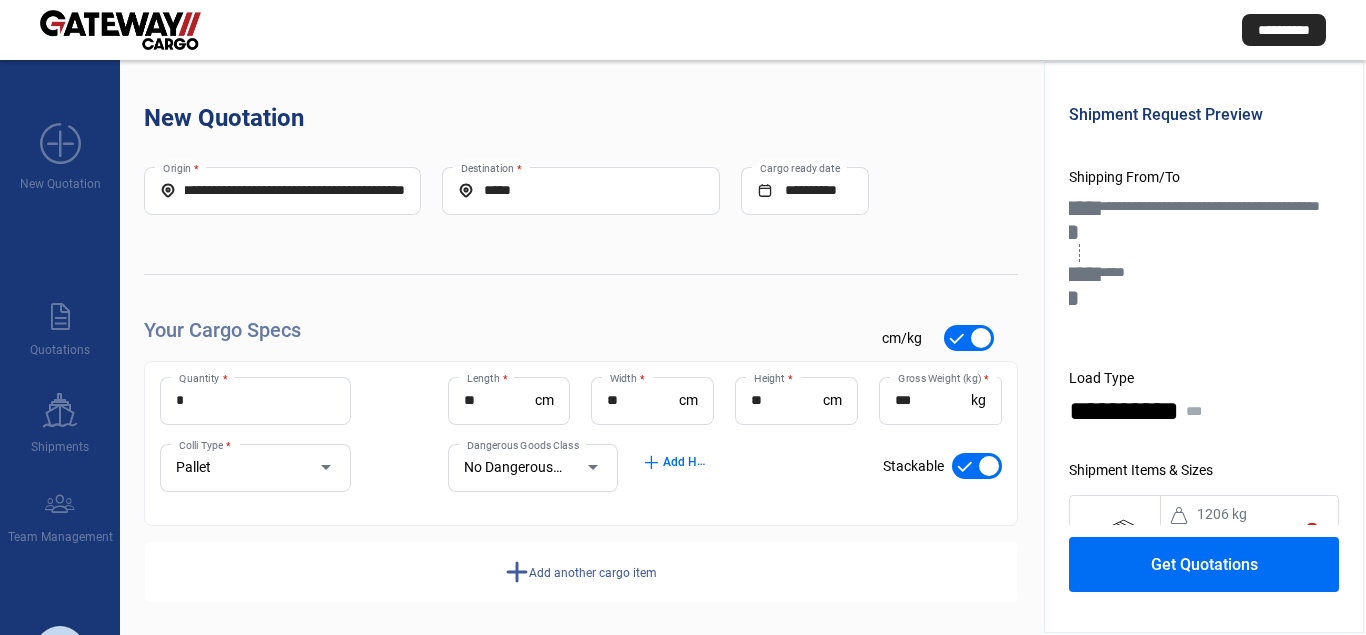 click on "Get Quotations" 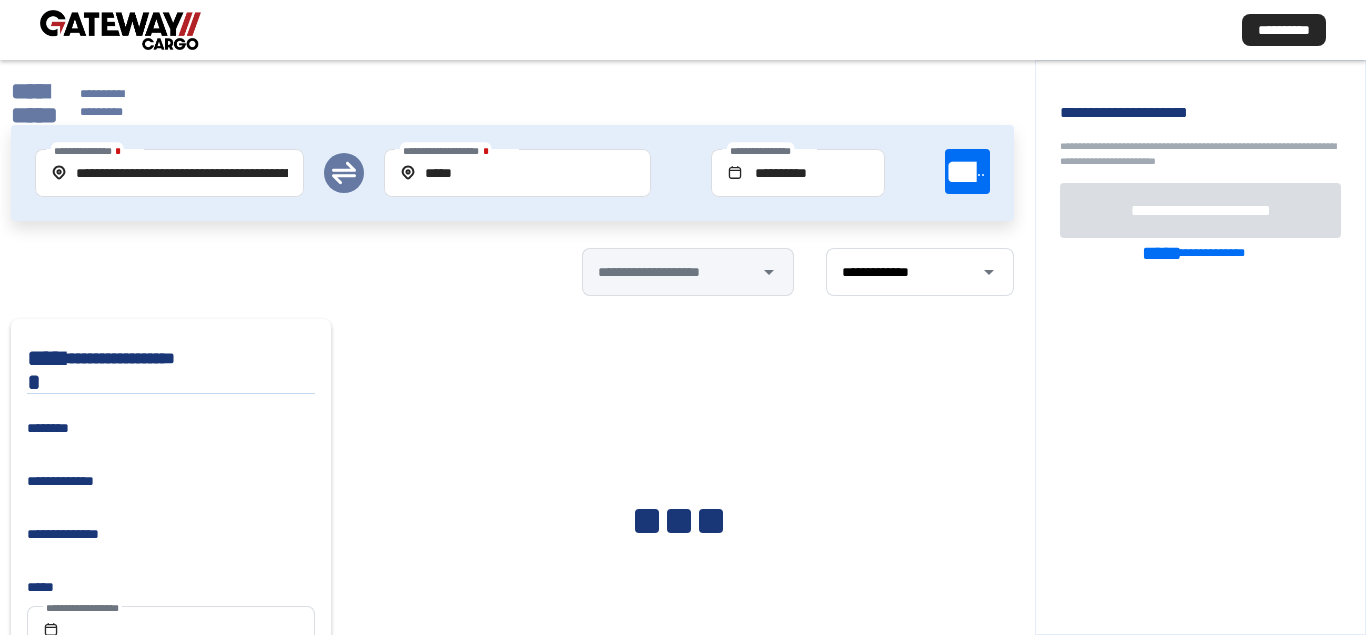 scroll, scrollTop: 0, scrollLeft: 82, axis: horizontal 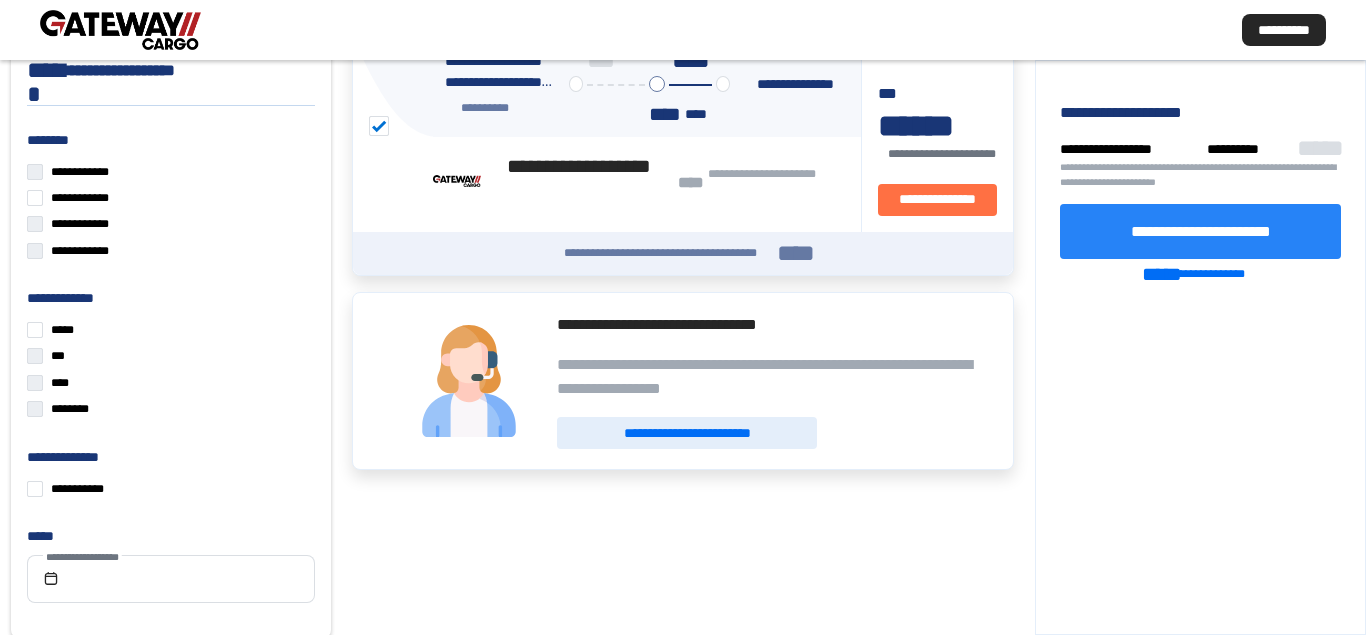 click on "**********" 